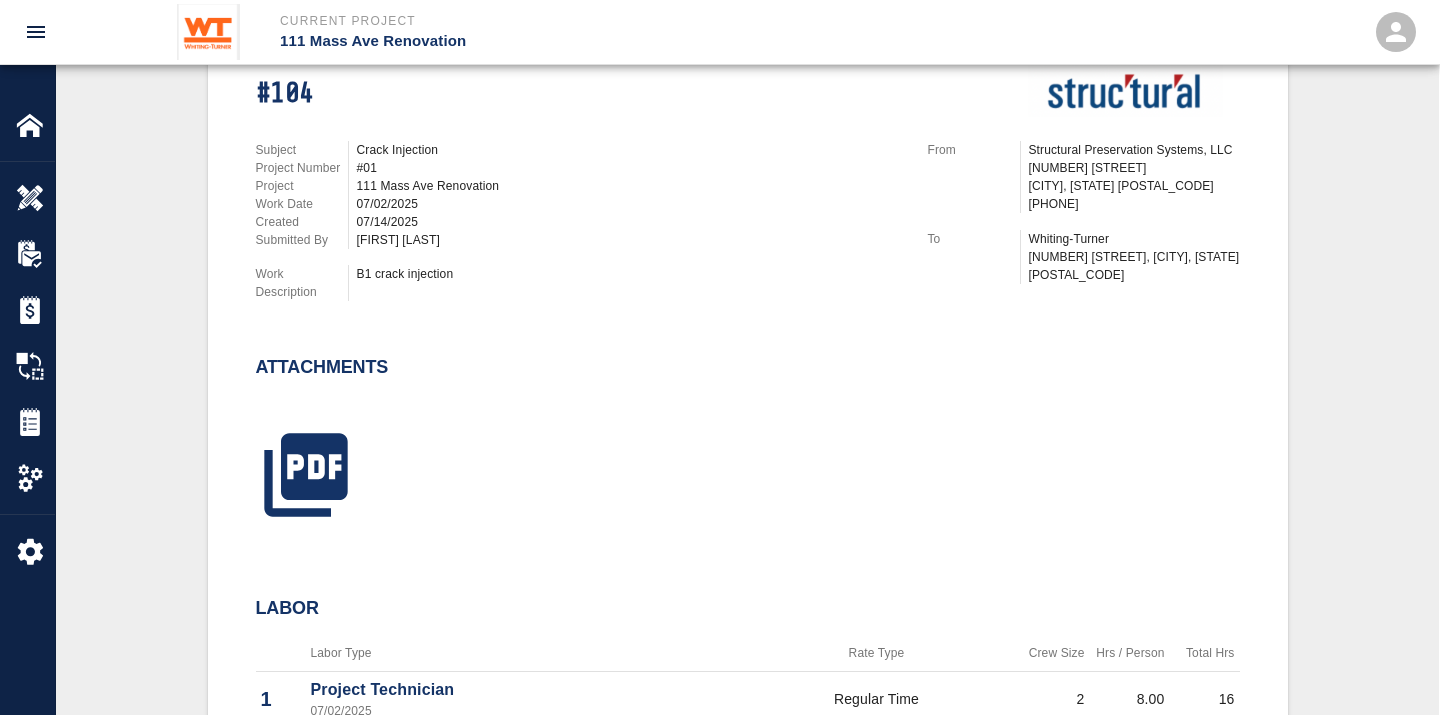 scroll, scrollTop: 488, scrollLeft: 0, axis: vertical 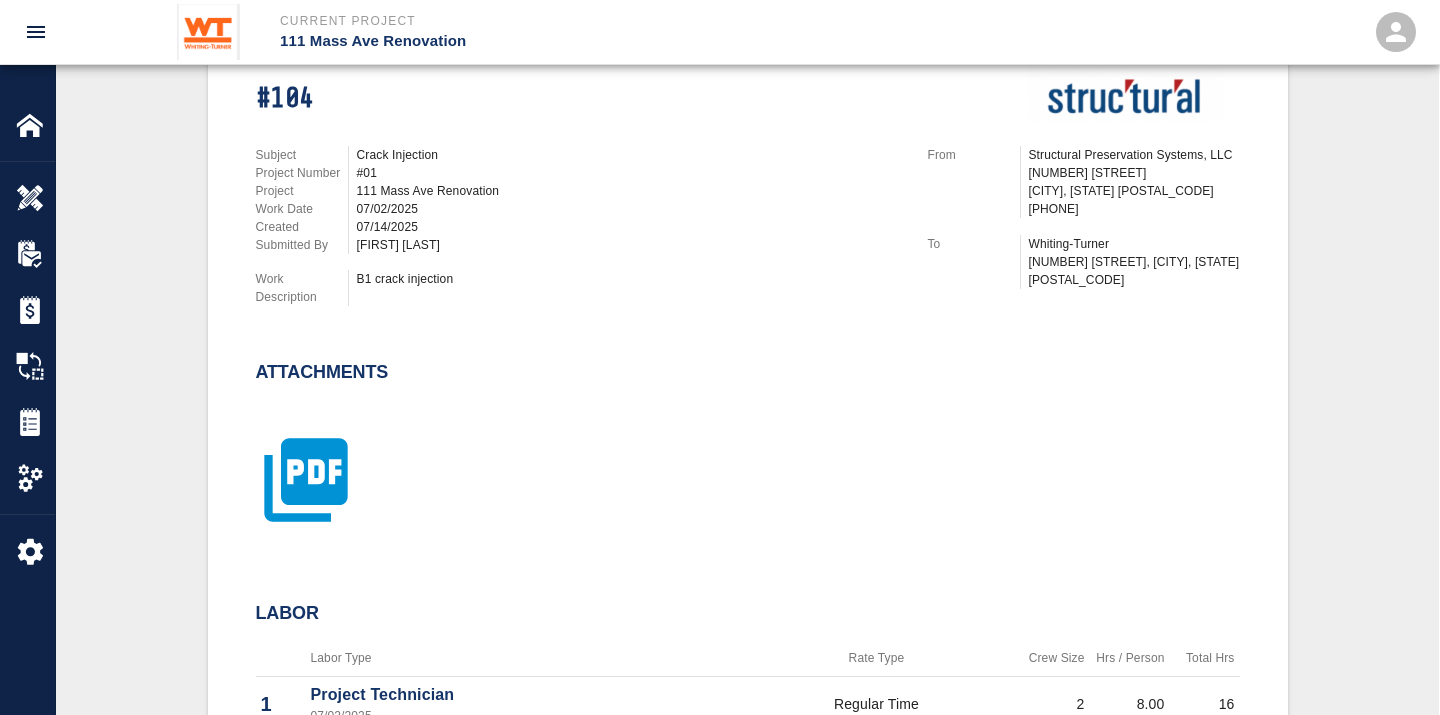 click 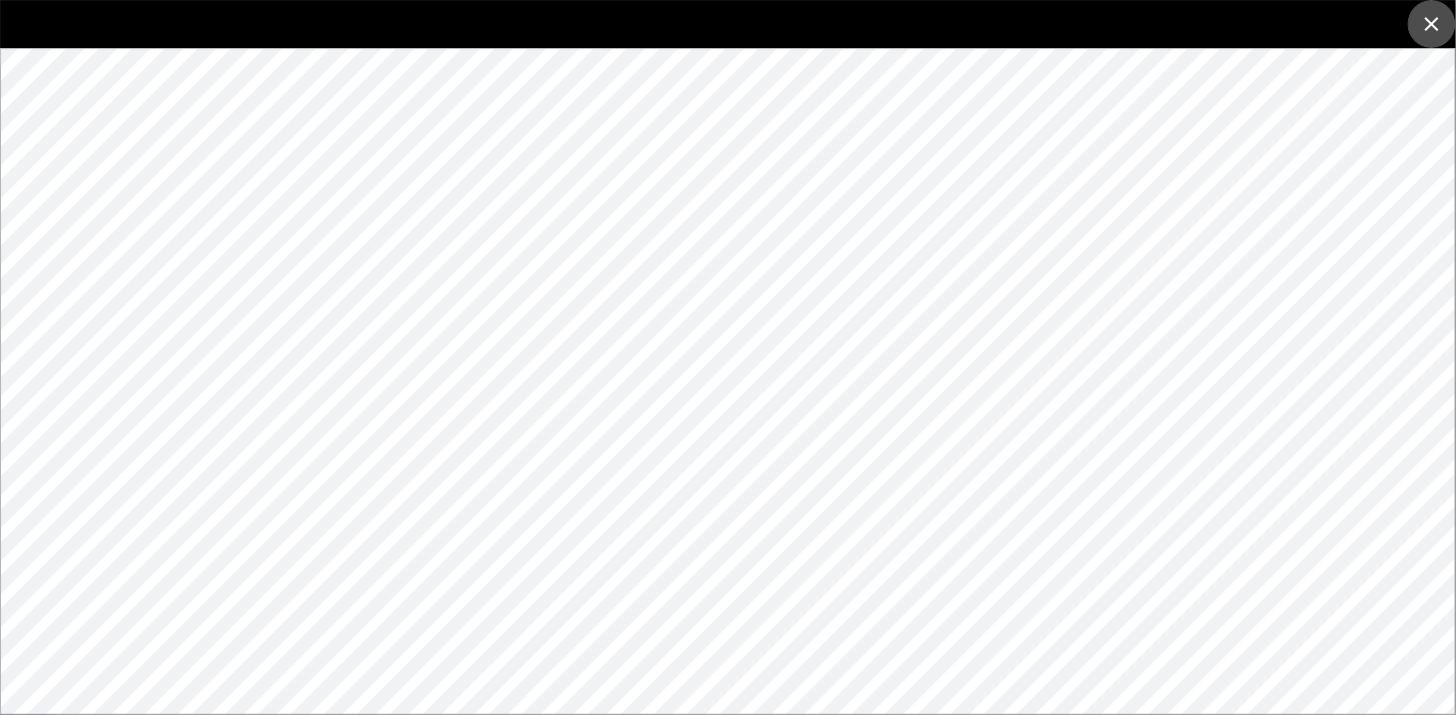 click 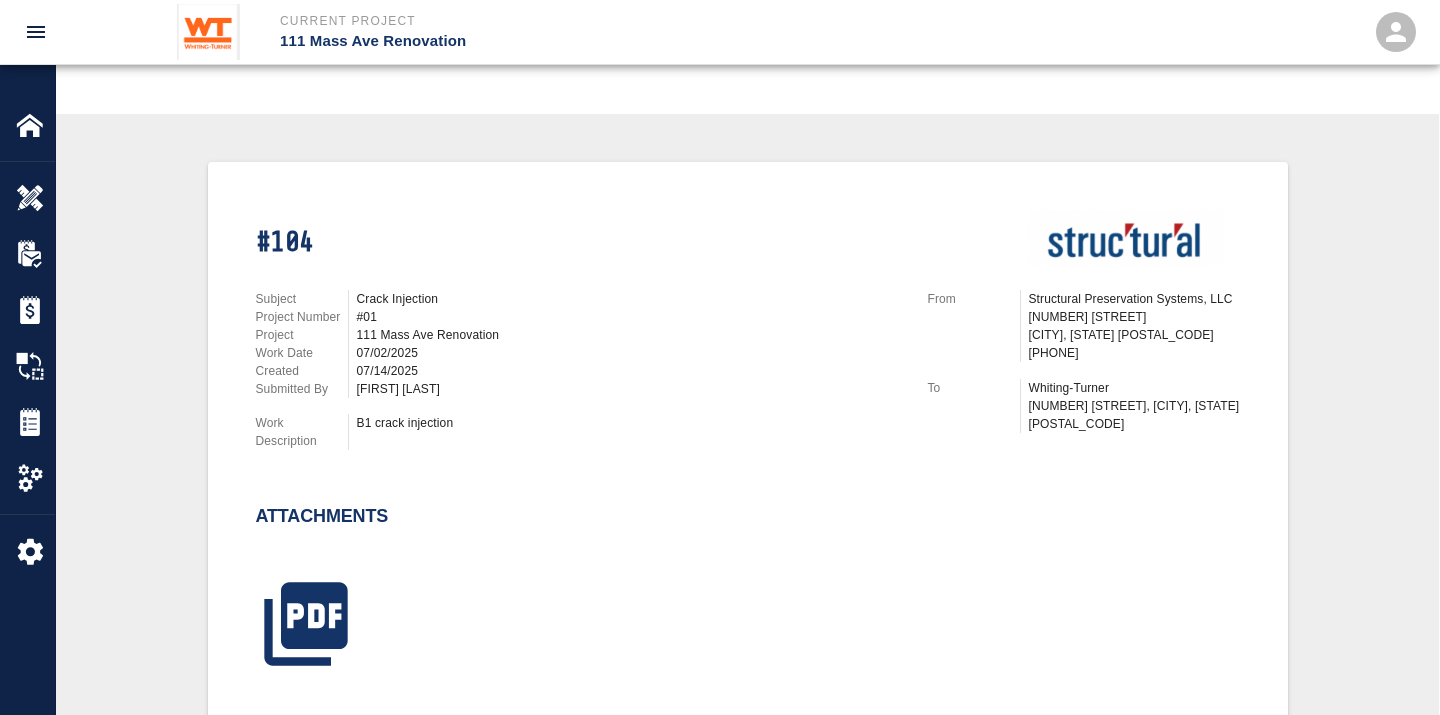 scroll, scrollTop: 0, scrollLeft: 0, axis: both 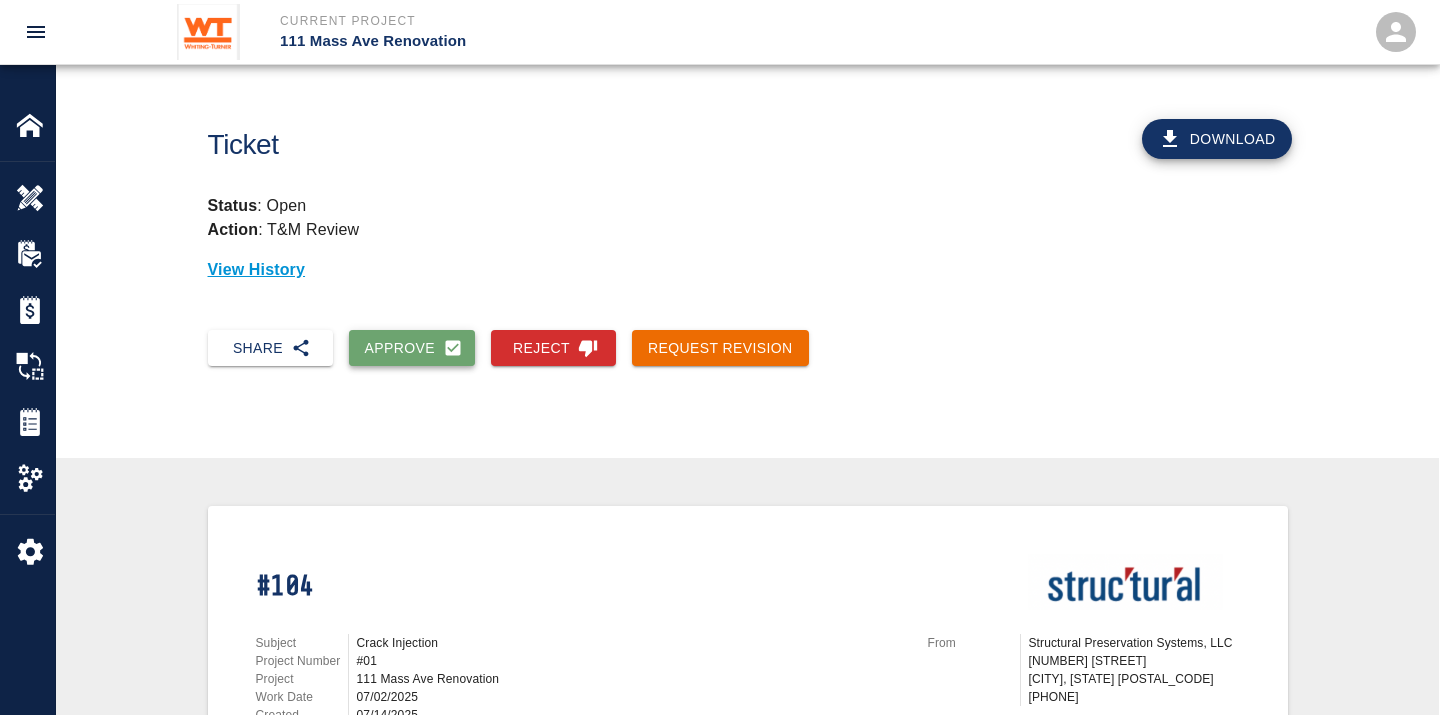click on "Approve" at bounding box center (412, 348) 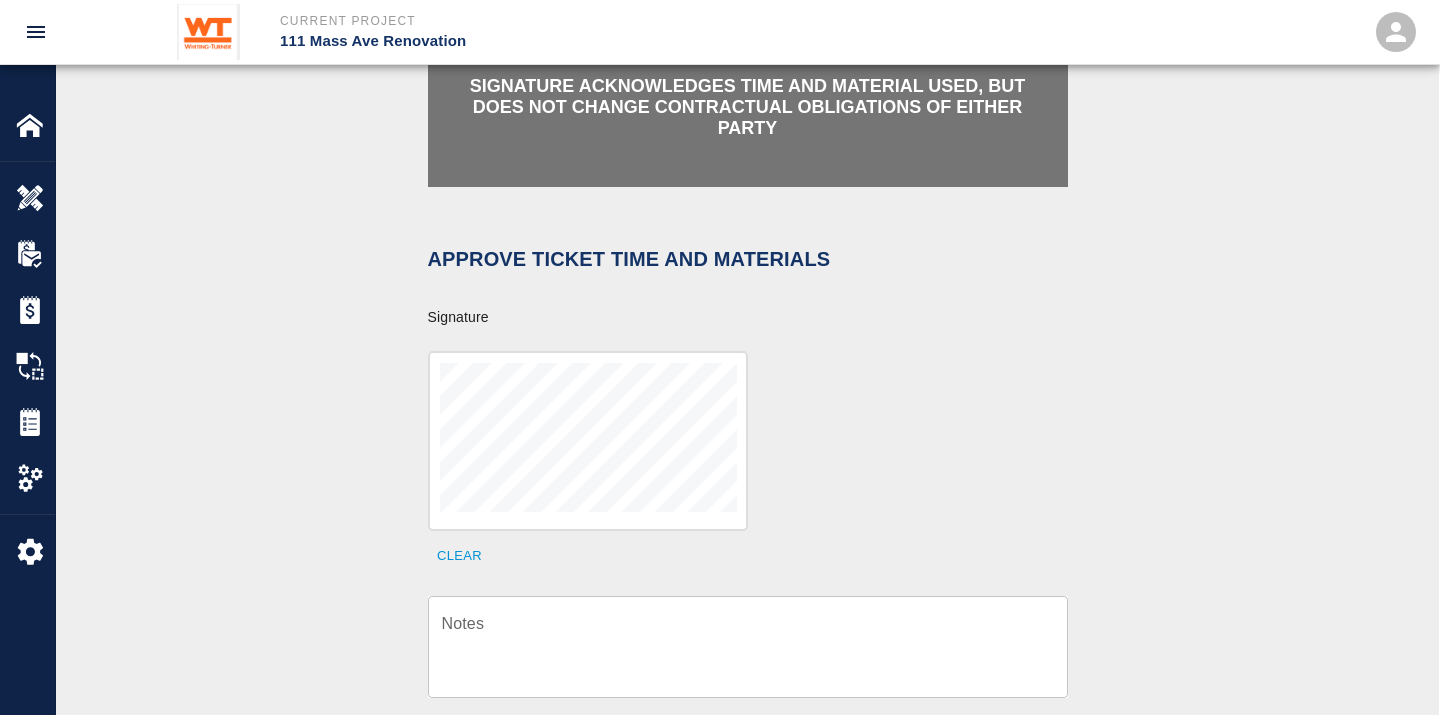 scroll, scrollTop: 725, scrollLeft: 0, axis: vertical 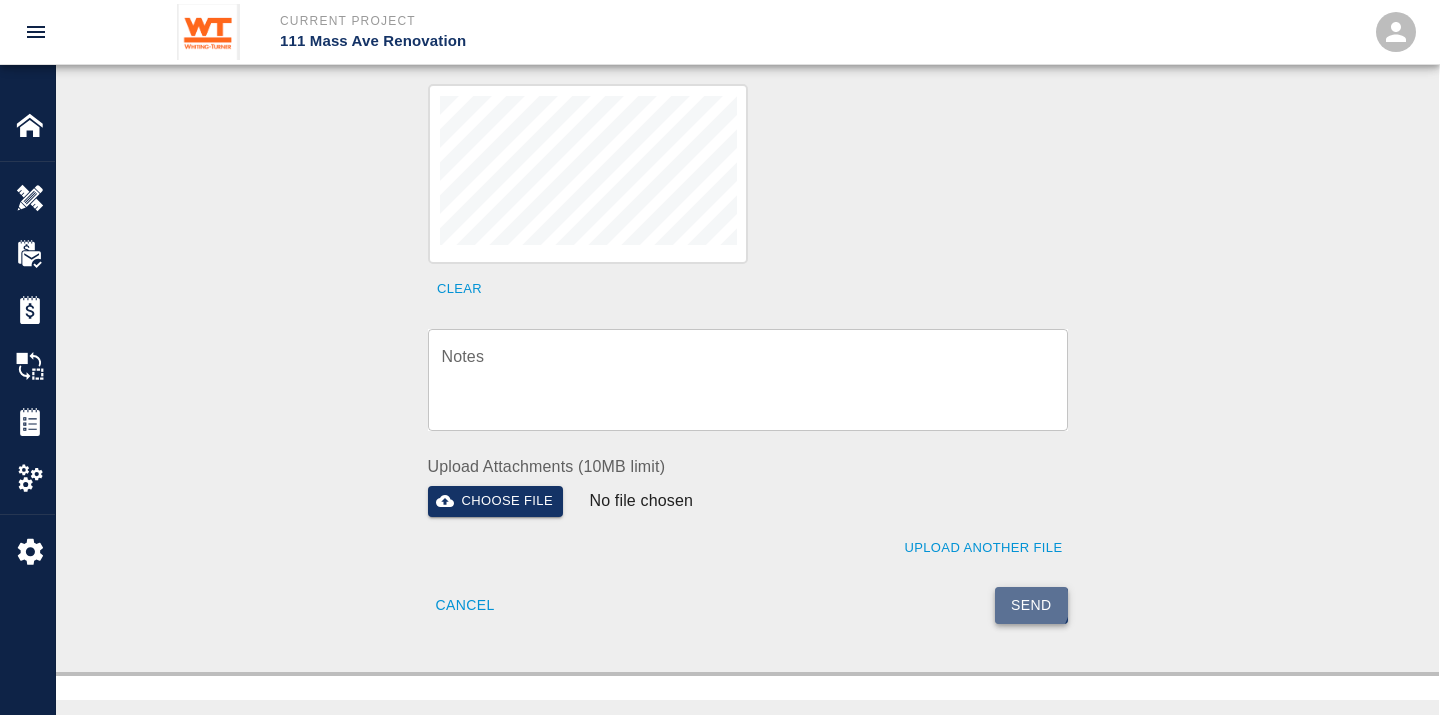 click on "Send" at bounding box center [1031, 605] 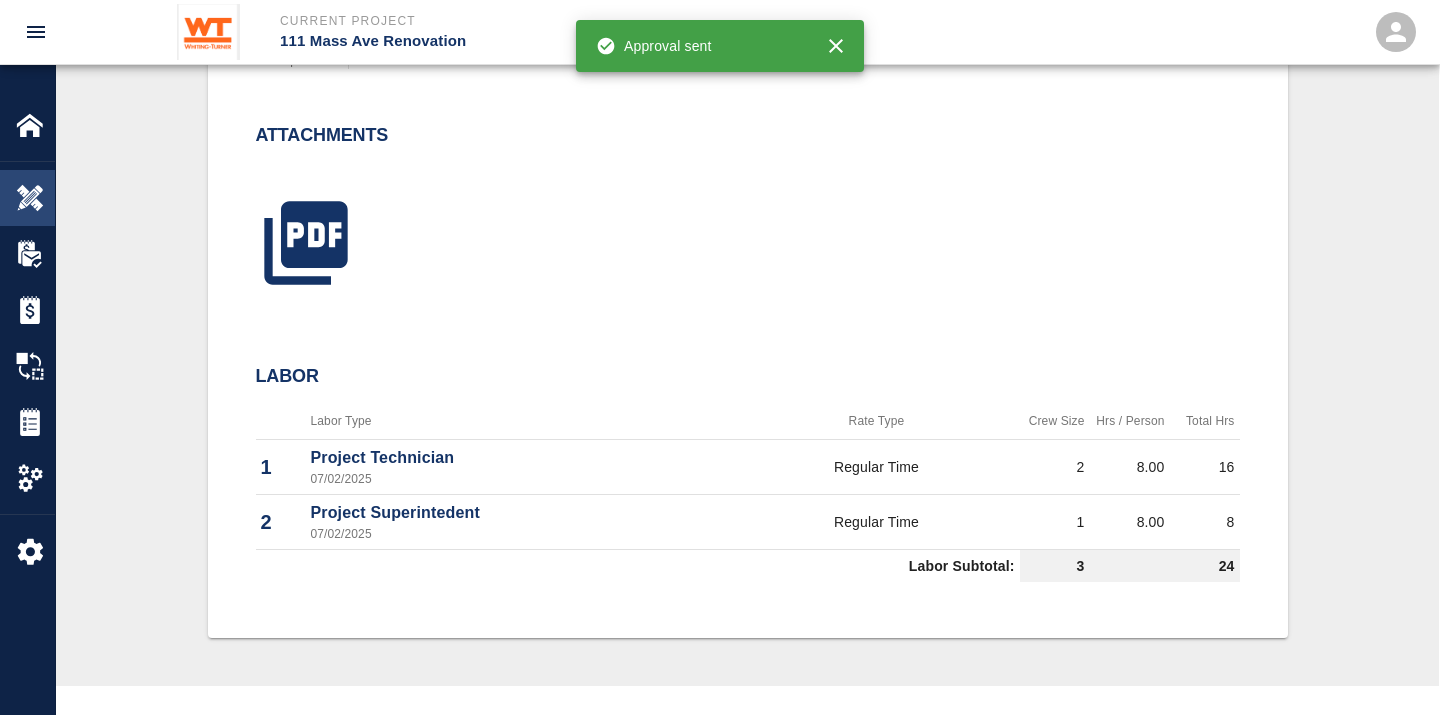 click at bounding box center (30, 198) 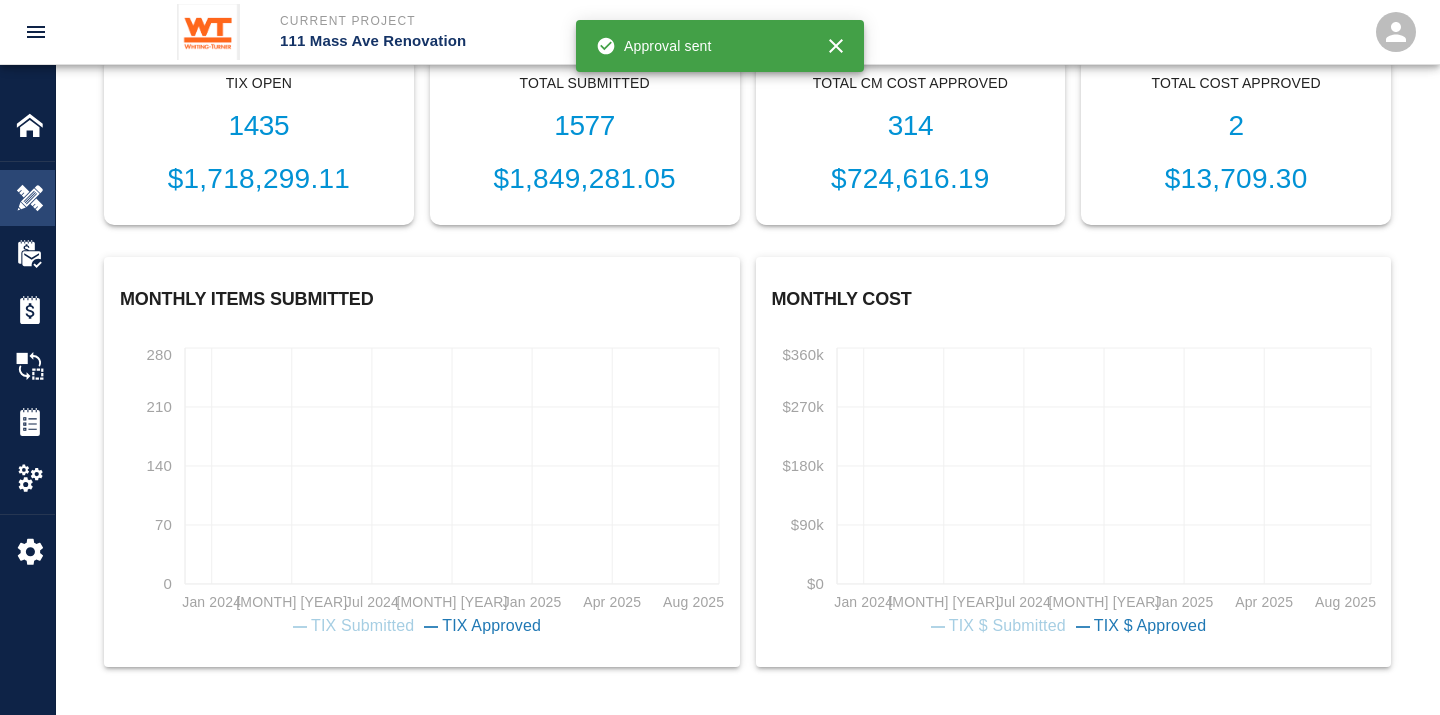 scroll, scrollTop: 678, scrollLeft: 0, axis: vertical 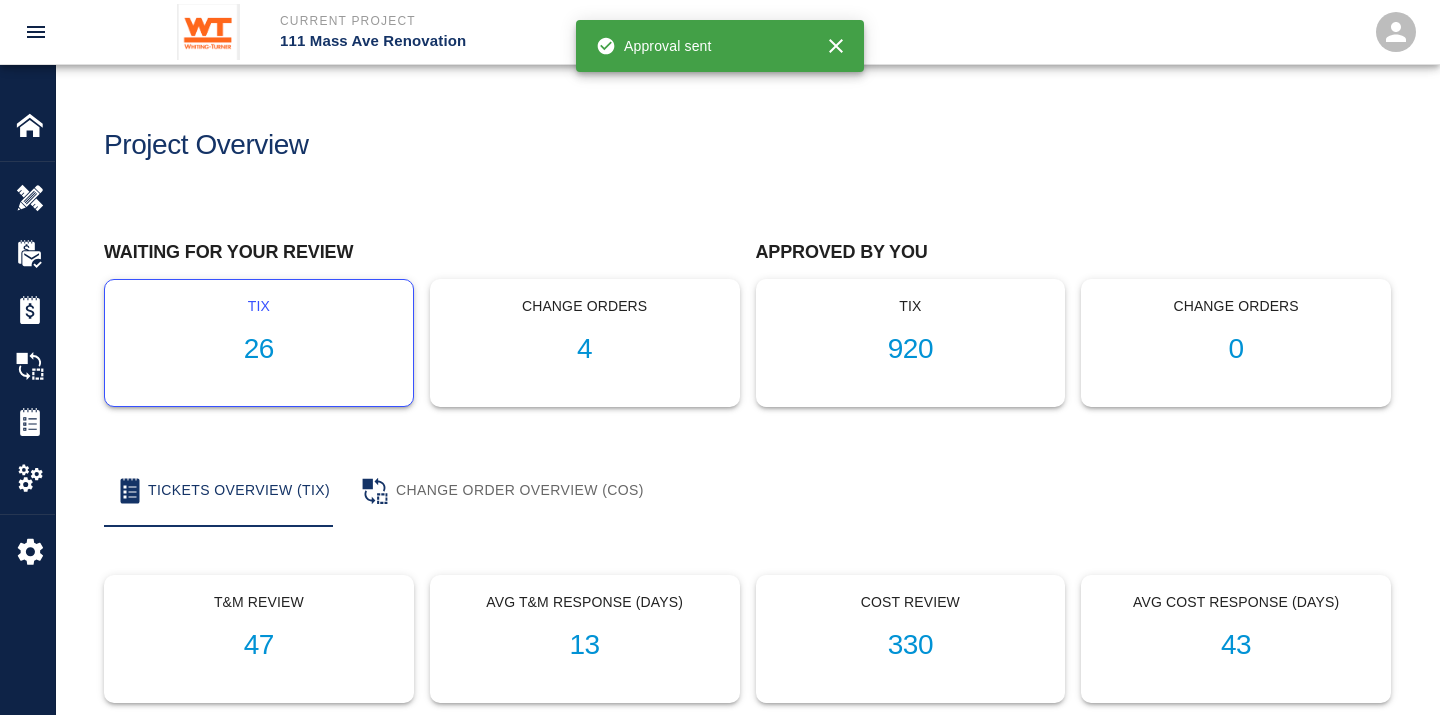 click on "26" at bounding box center (259, 349) 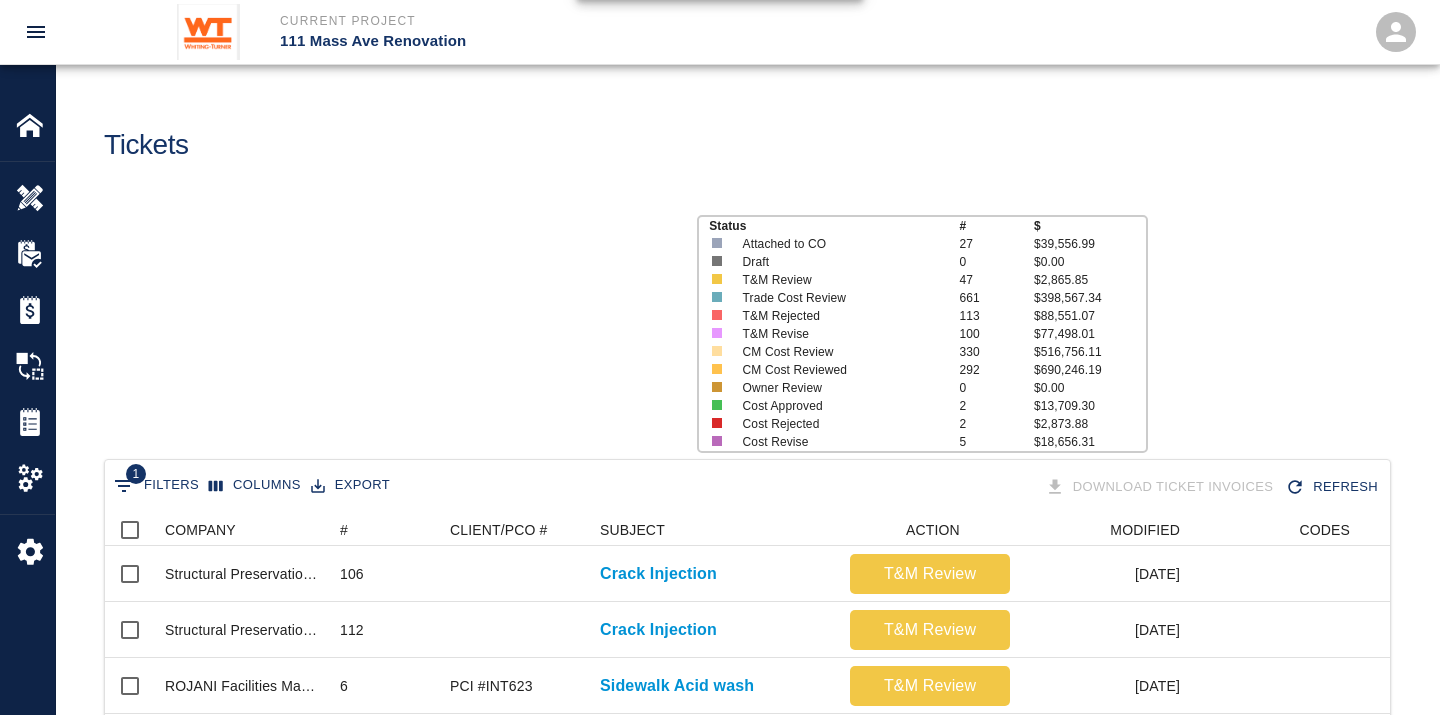 scroll, scrollTop: 17, scrollLeft: 17, axis: both 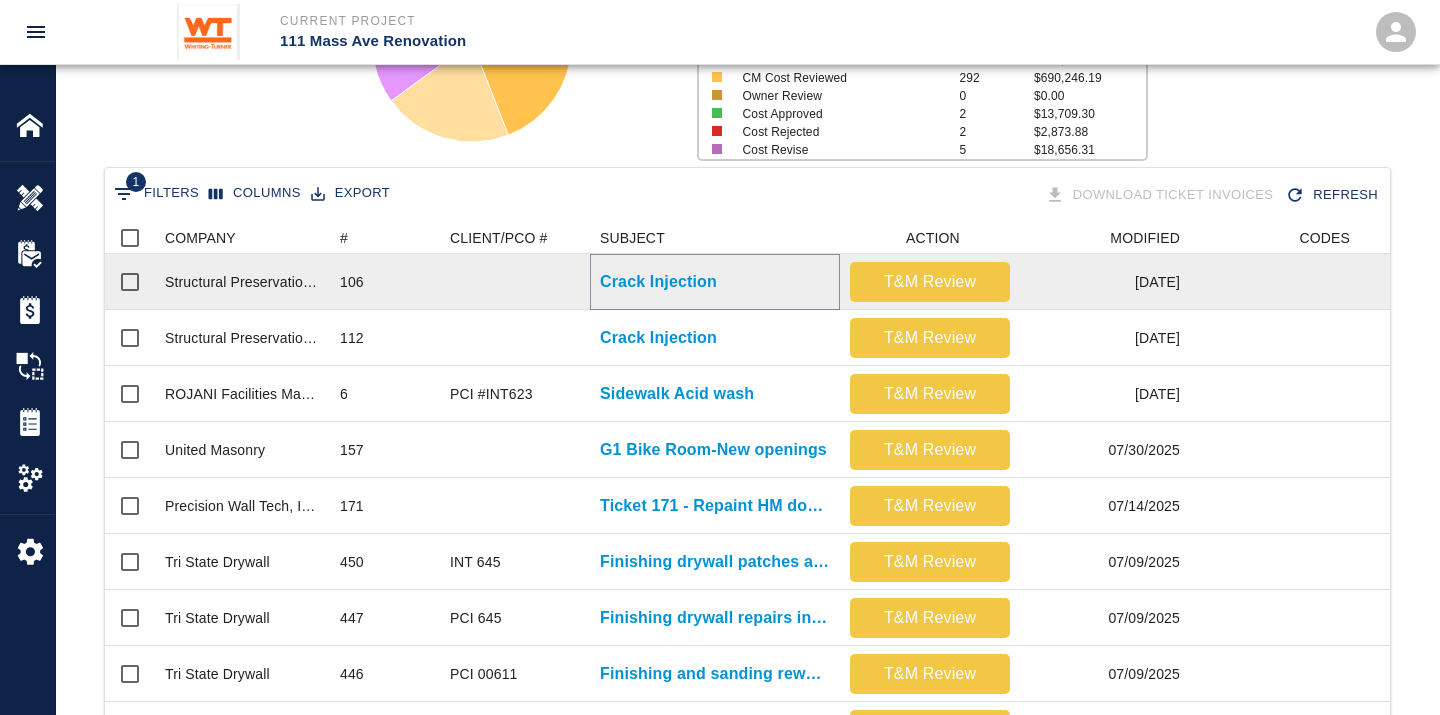 click on "Crack Injection" at bounding box center [658, 282] 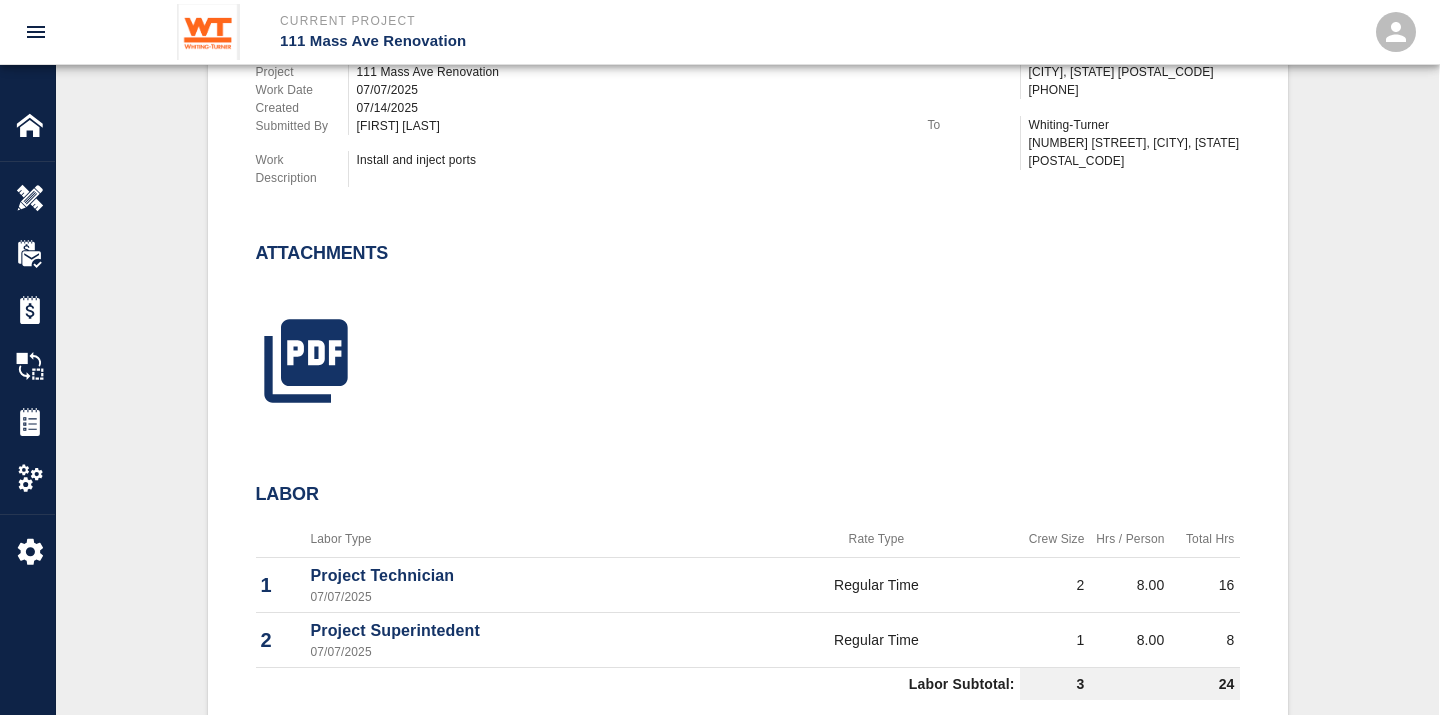 scroll, scrollTop: 610, scrollLeft: 0, axis: vertical 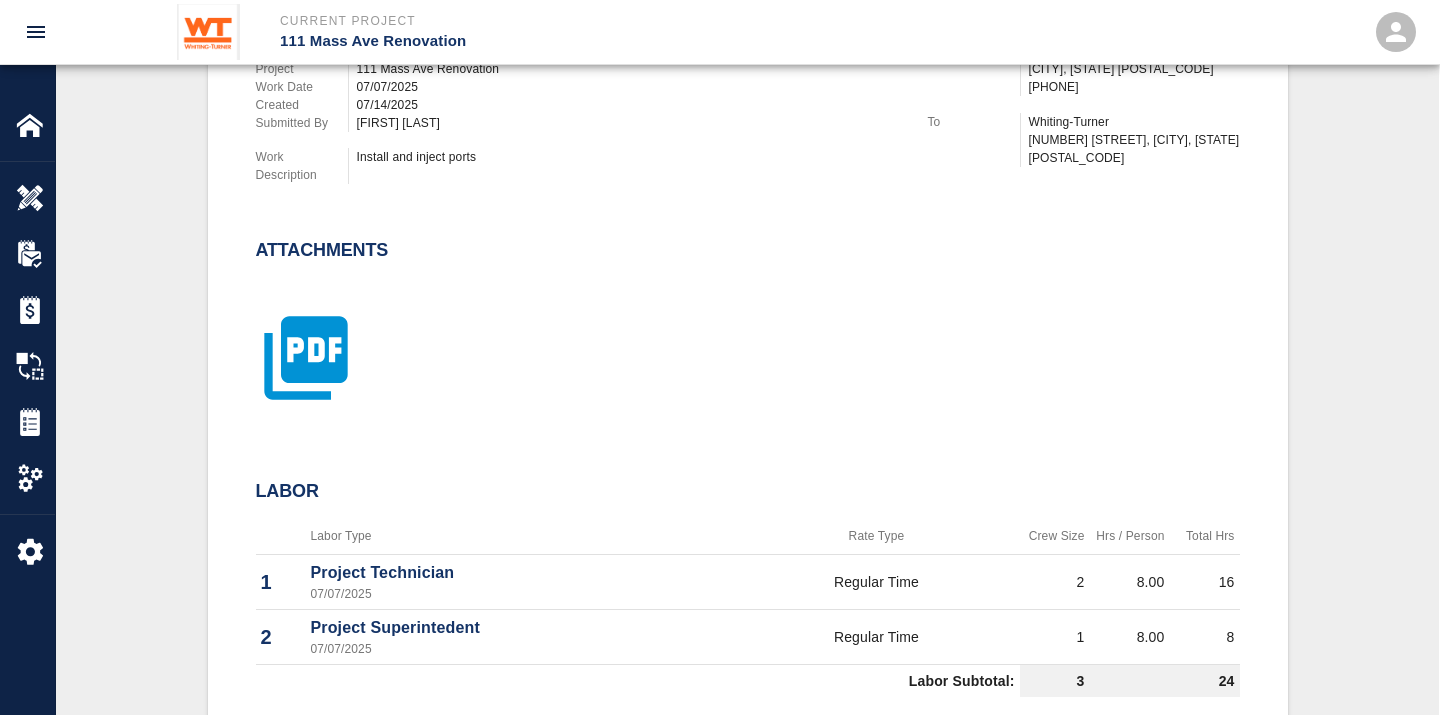 click 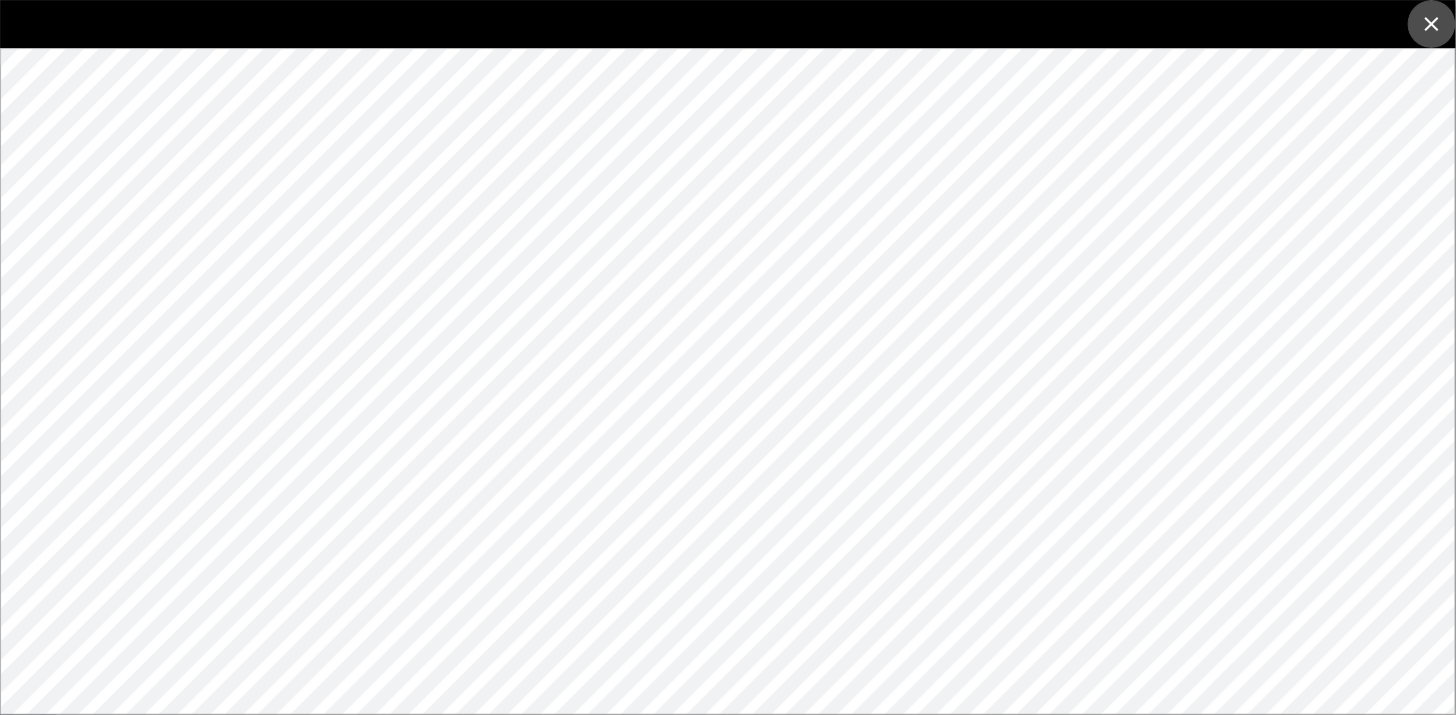 click 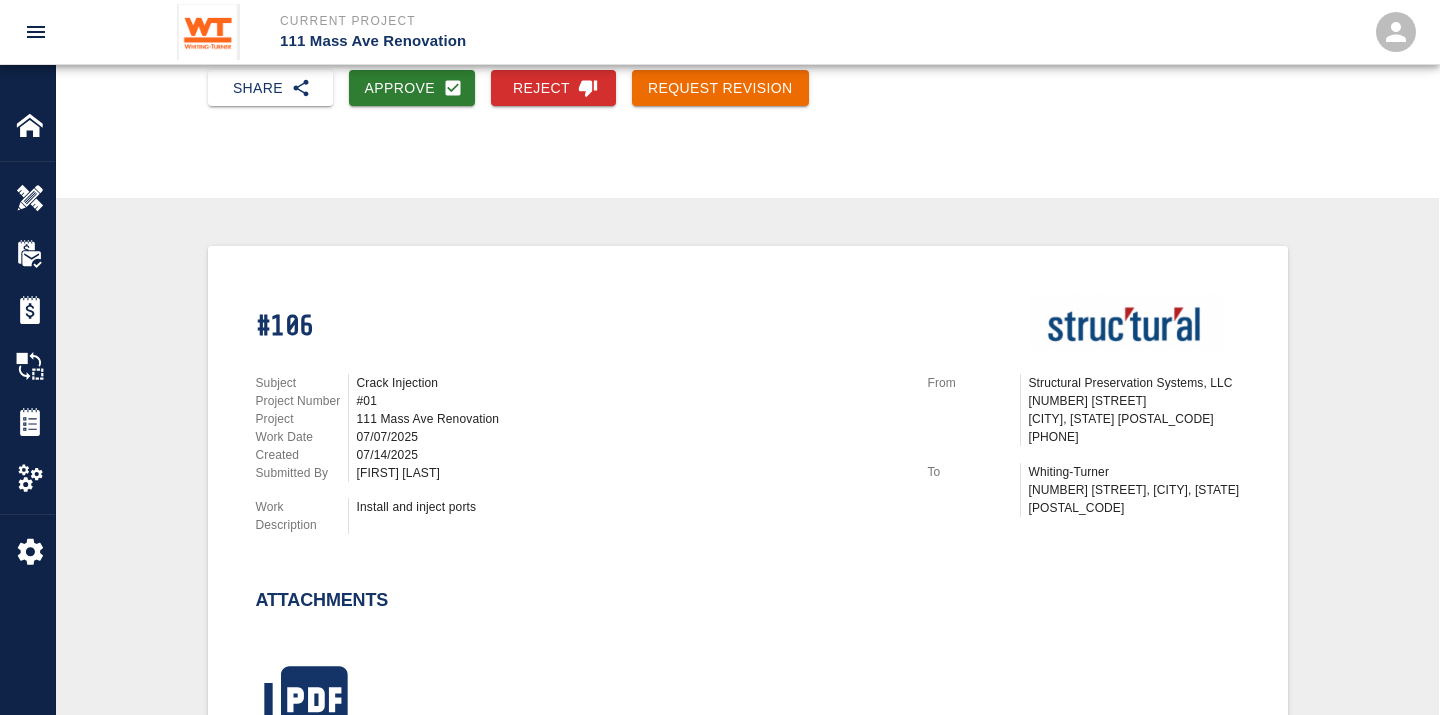 scroll, scrollTop: 147, scrollLeft: 0, axis: vertical 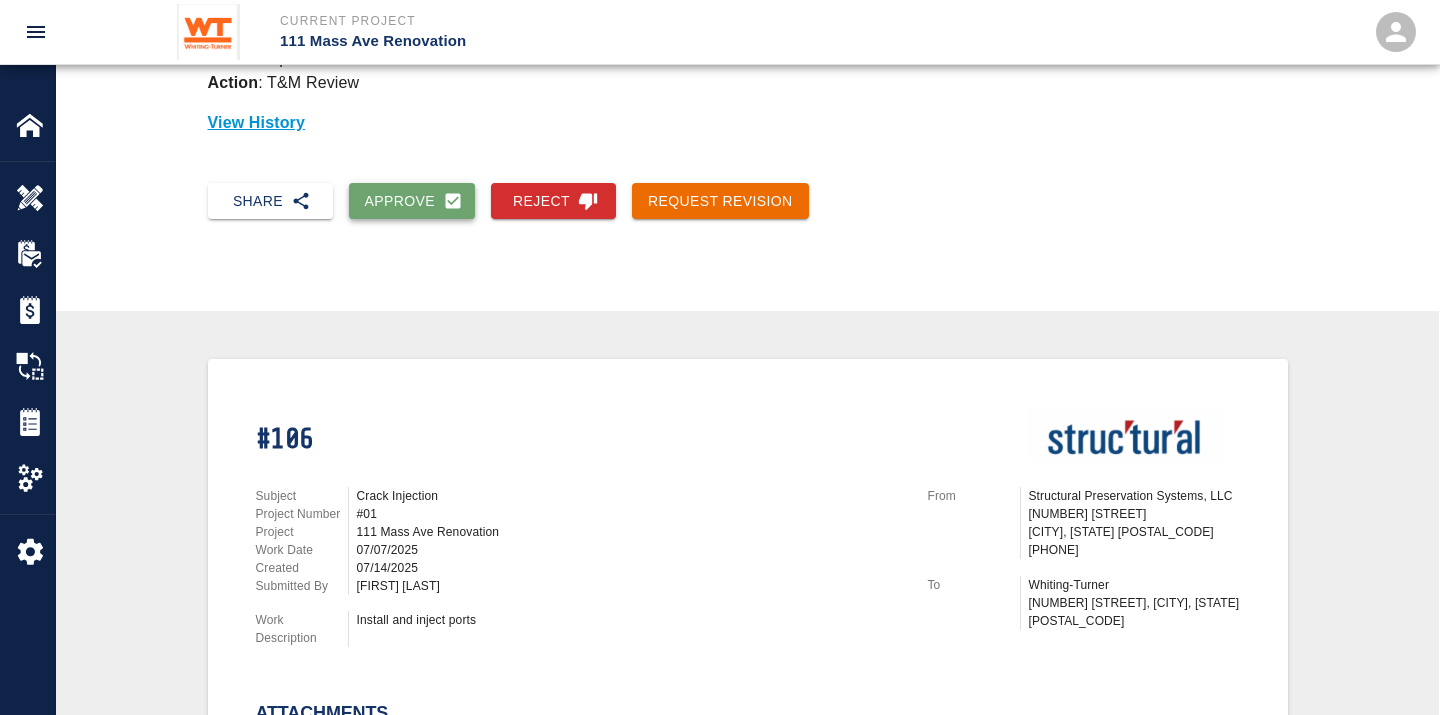 click on "Approve" at bounding box center [412, 201] 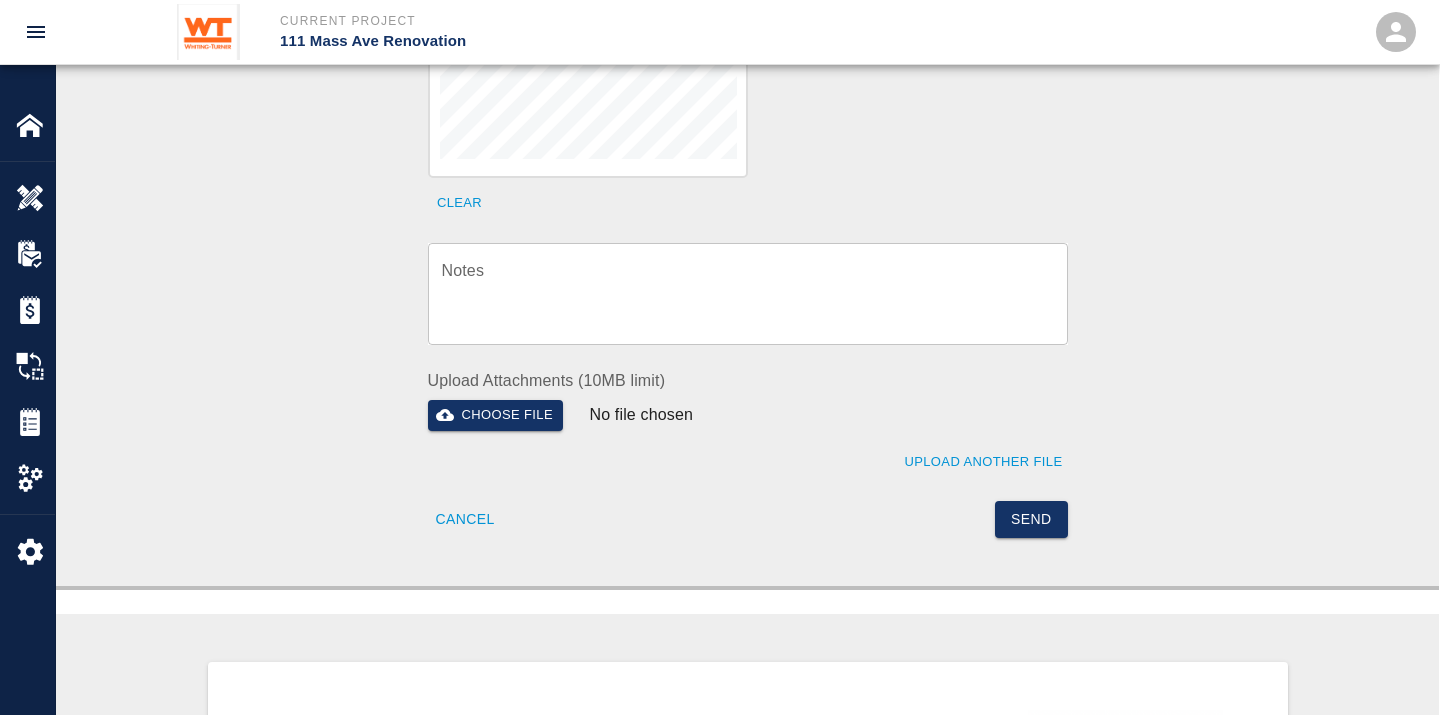 scroll, scrollTop: 810, scrollLeft: 0, axis: vertical 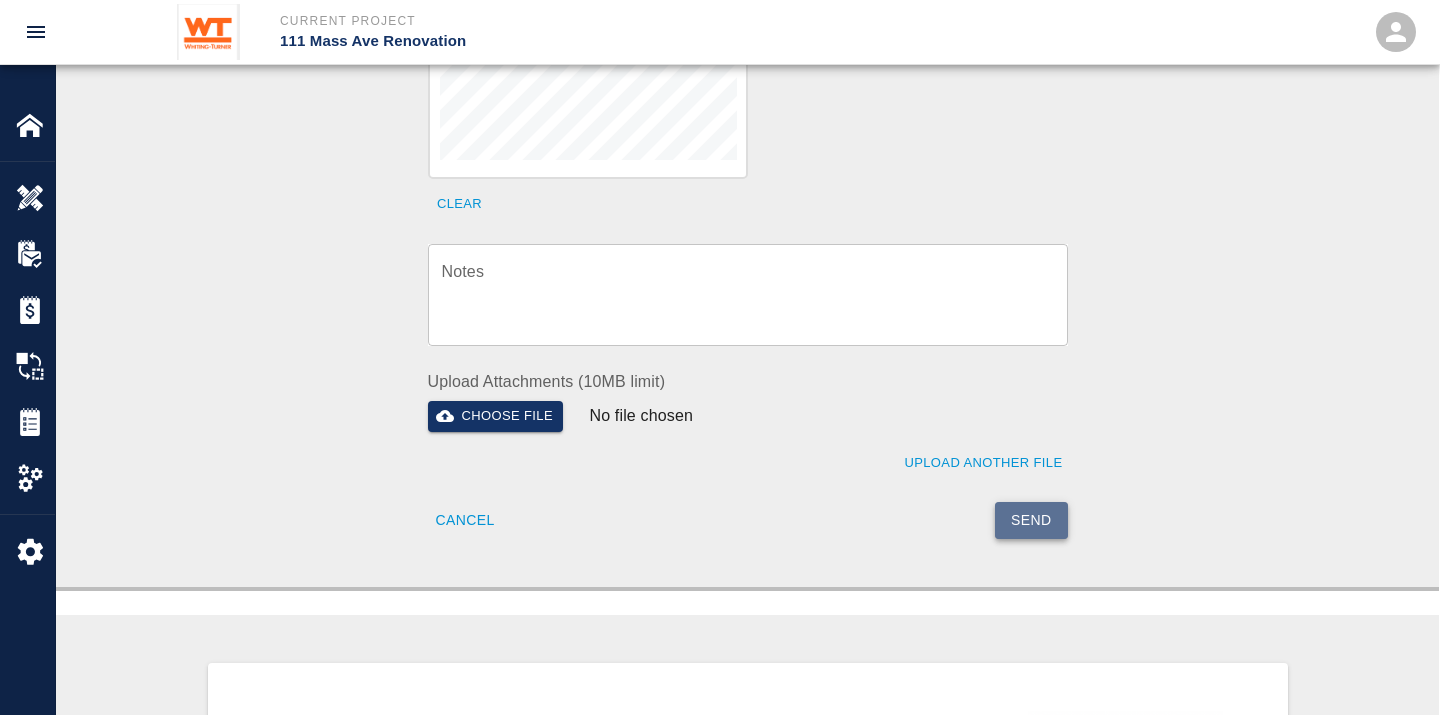 click on "Send" at bounding box center (1031, 520) 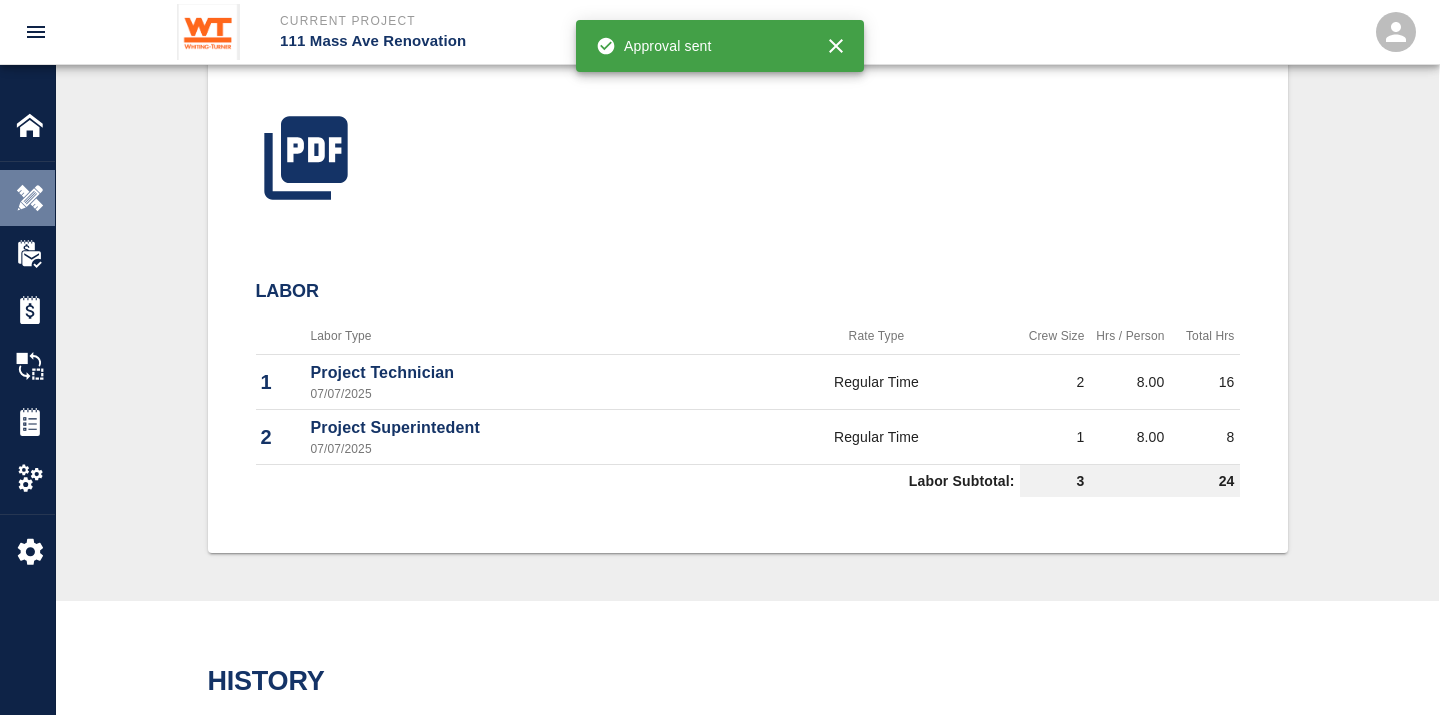 click at bounding box center [30, 198] 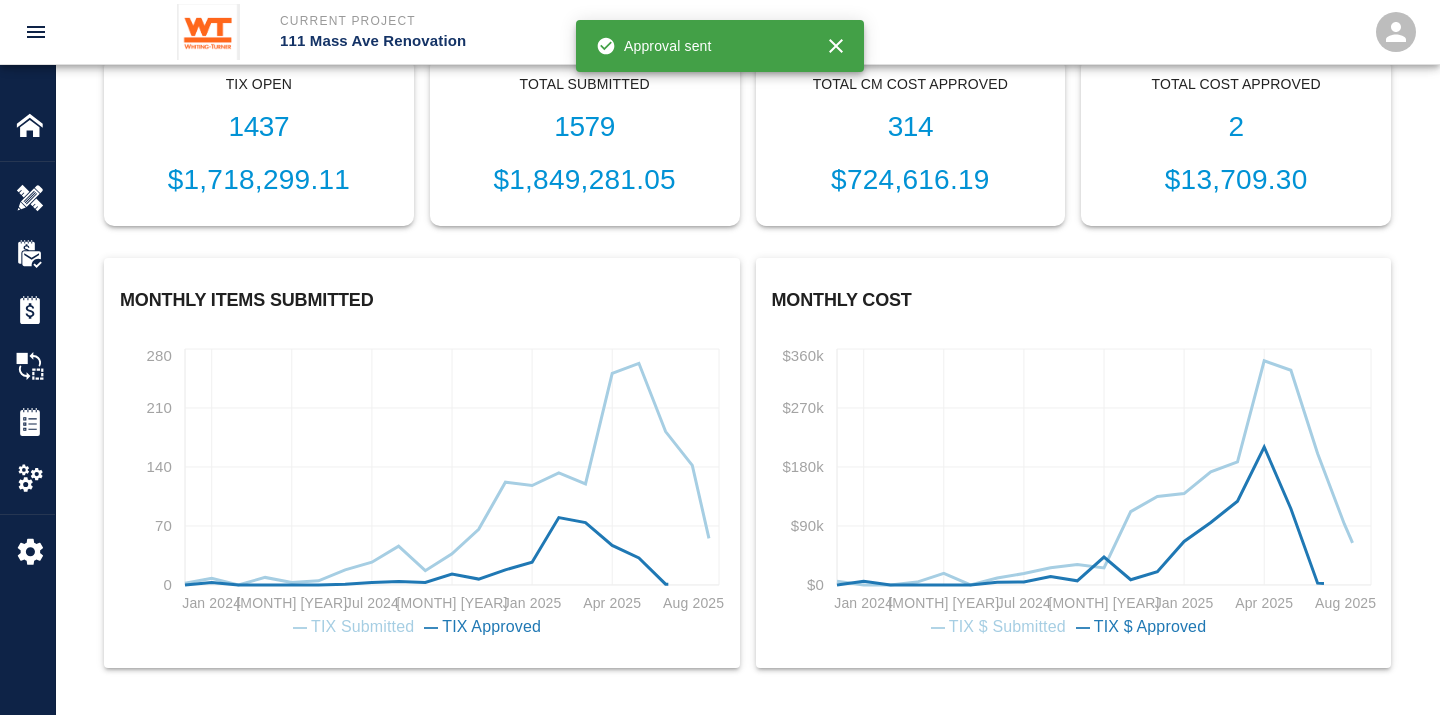 scroll, scrollTop: 0, scrollLeft: 0, axis: both 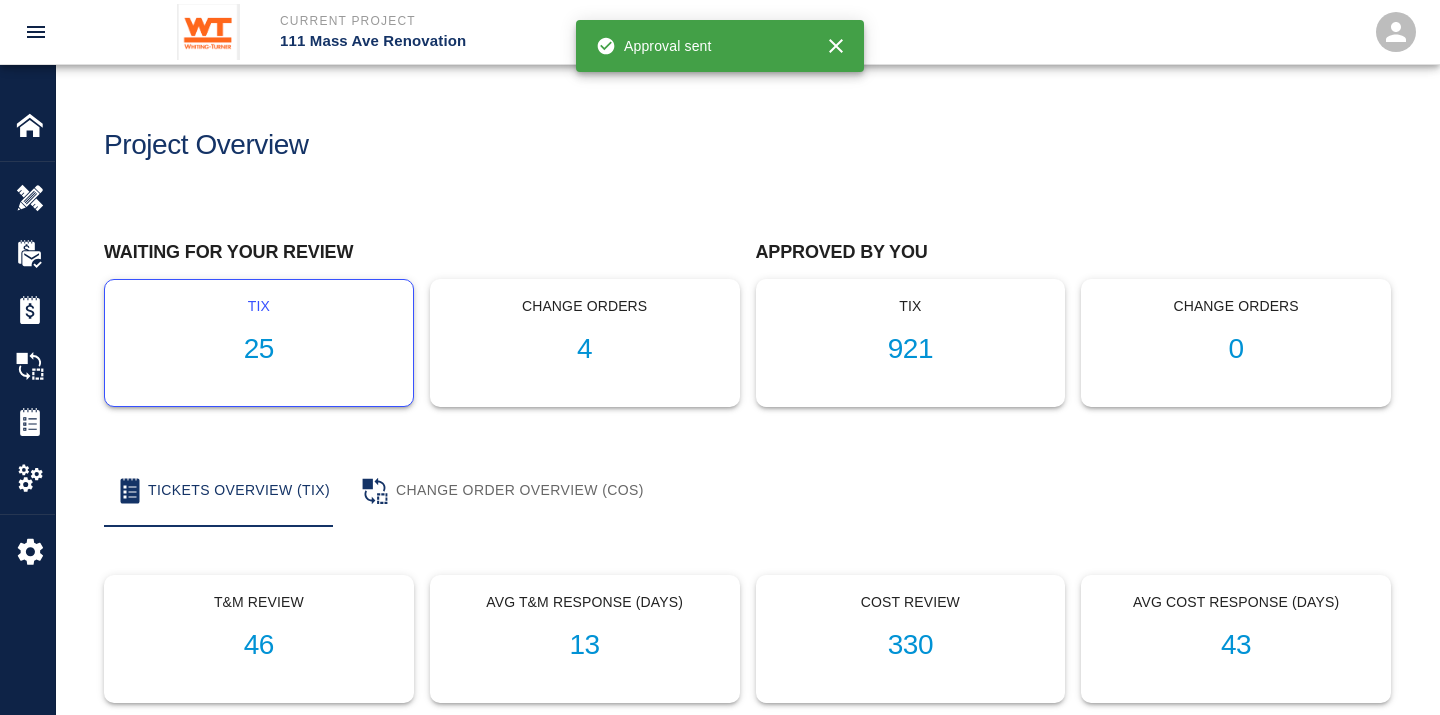 click on "25" at bounding box center (259, 349) 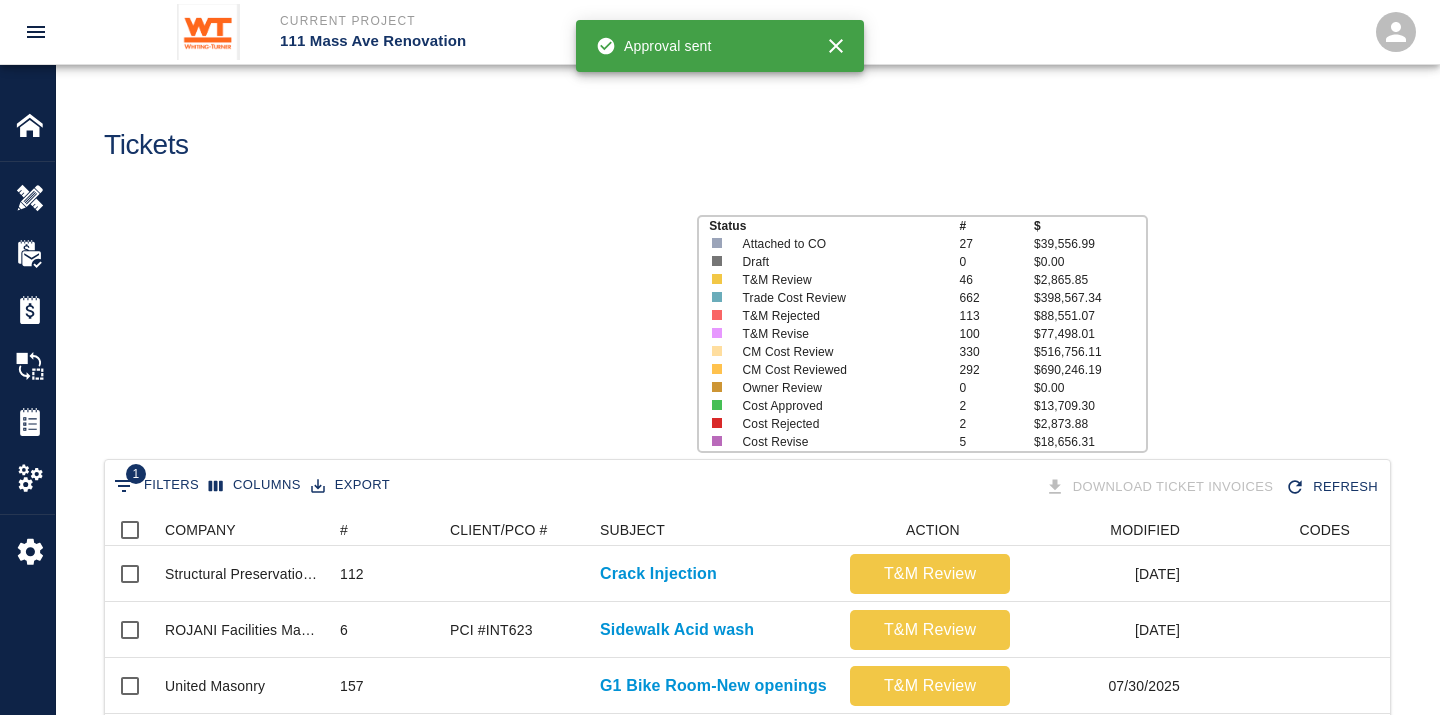 scroll, scrollTop: 17, scrollLeft: 17, axis: both 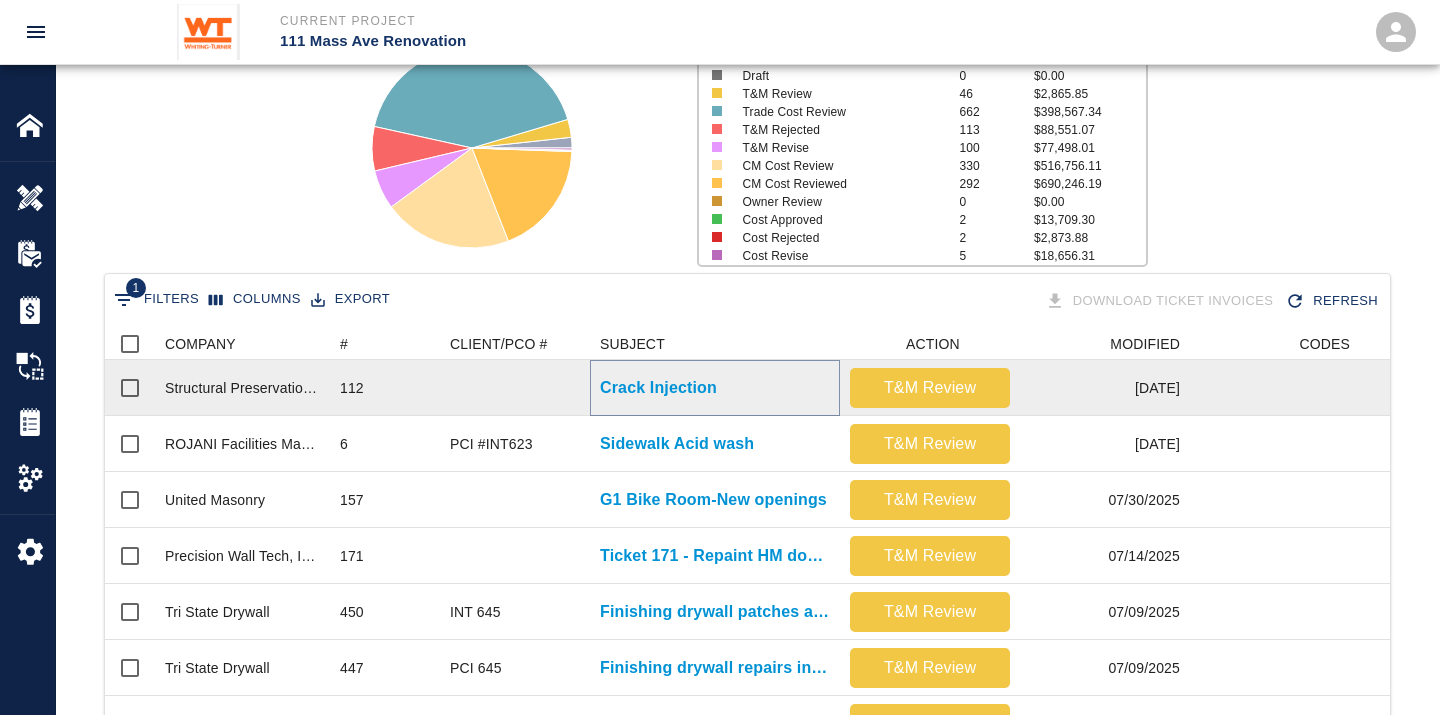 click on "Crack Injection" at bounding box center [658, 388] 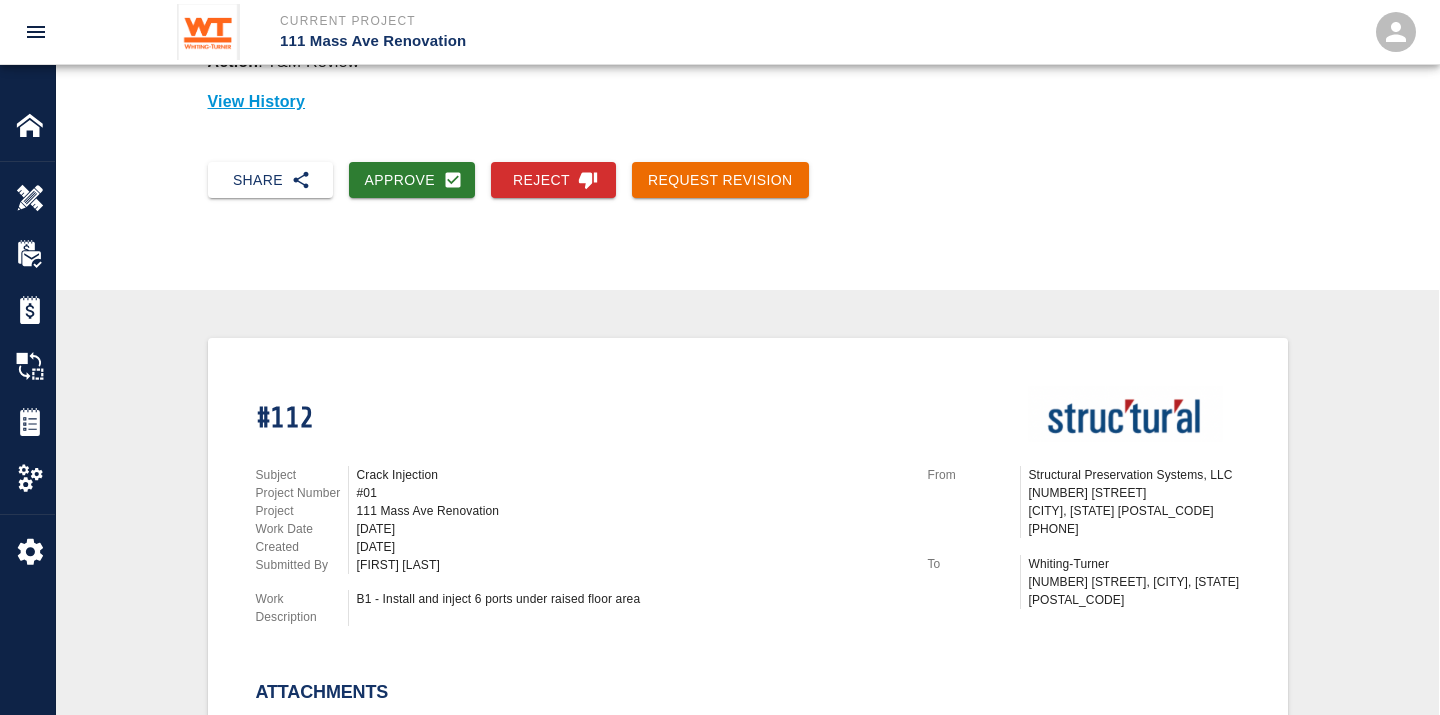 scroll, scrollTop: 0, scrollLeft: 0, axis: both 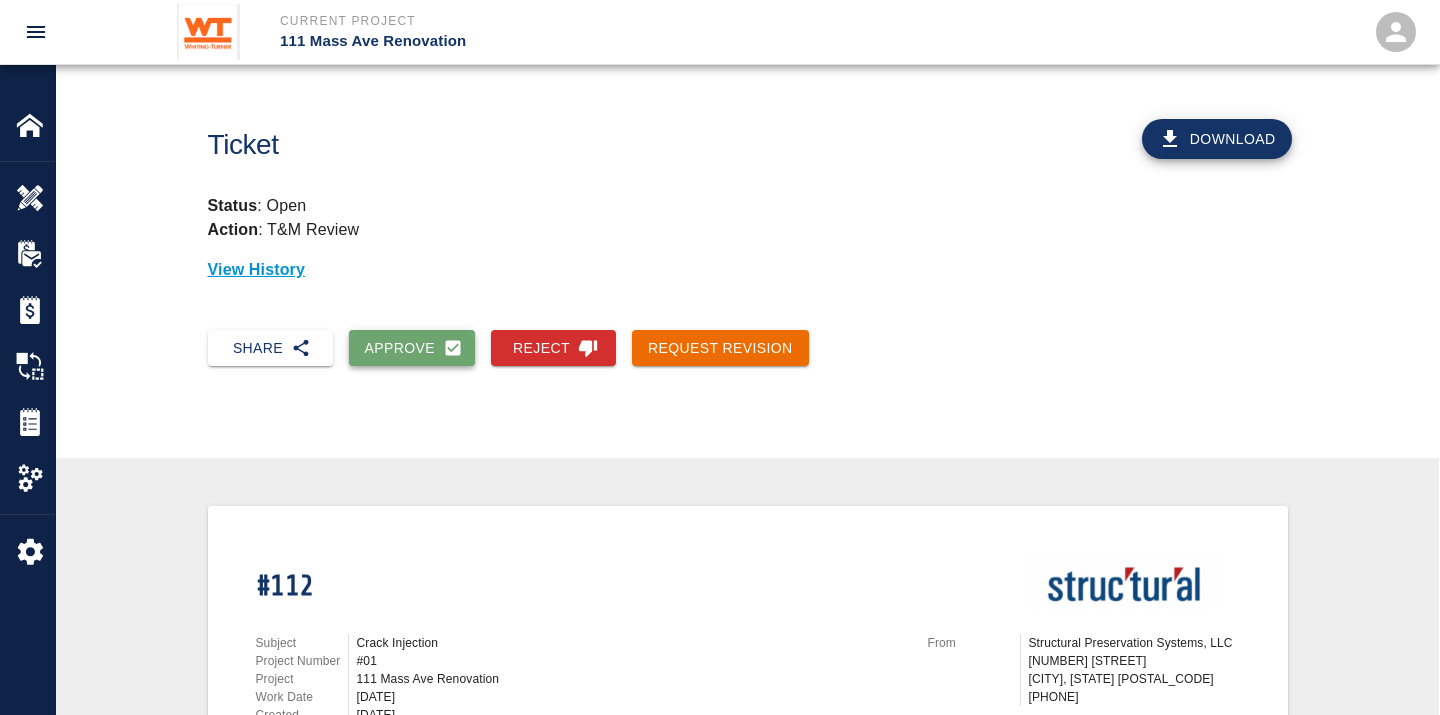 click on "Approve" at bounding box center [412, 348] 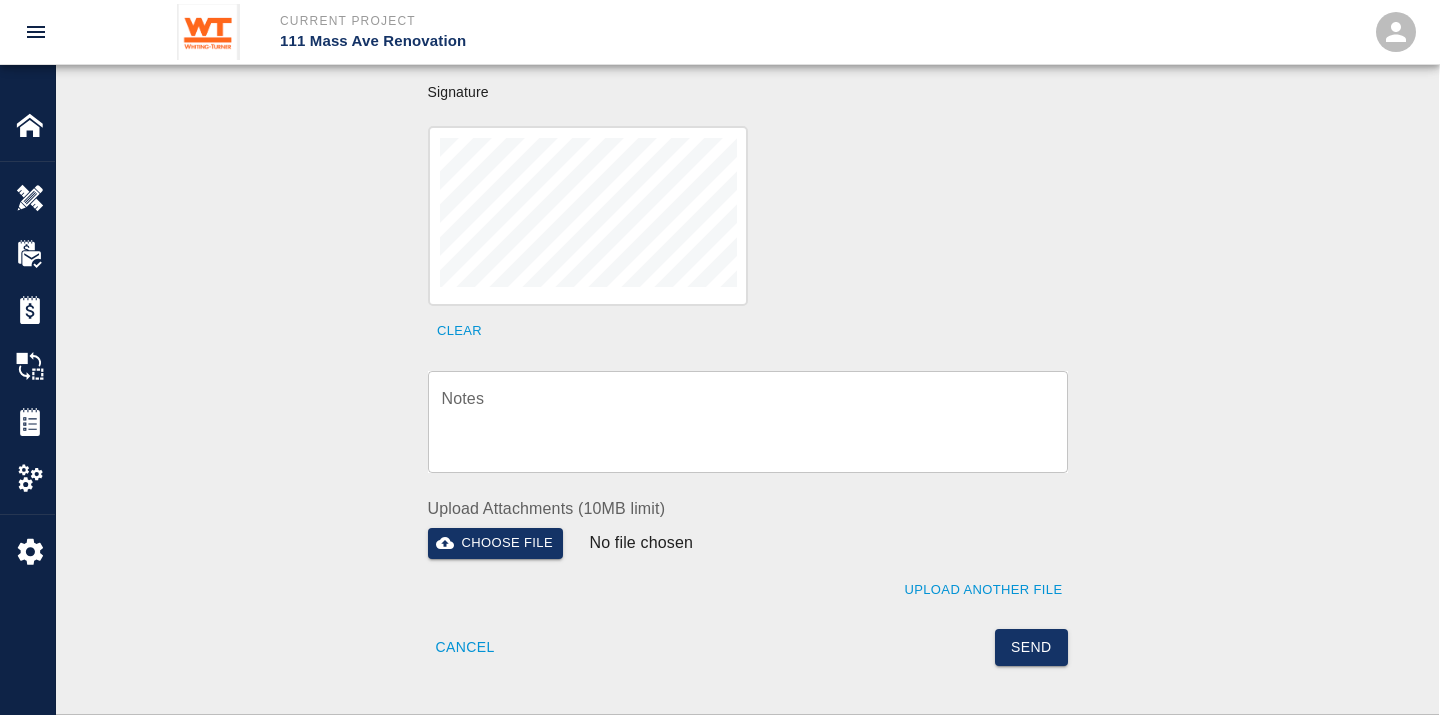 scroll, scrollTop: 685, scrollLeft: 0, axis: vertical 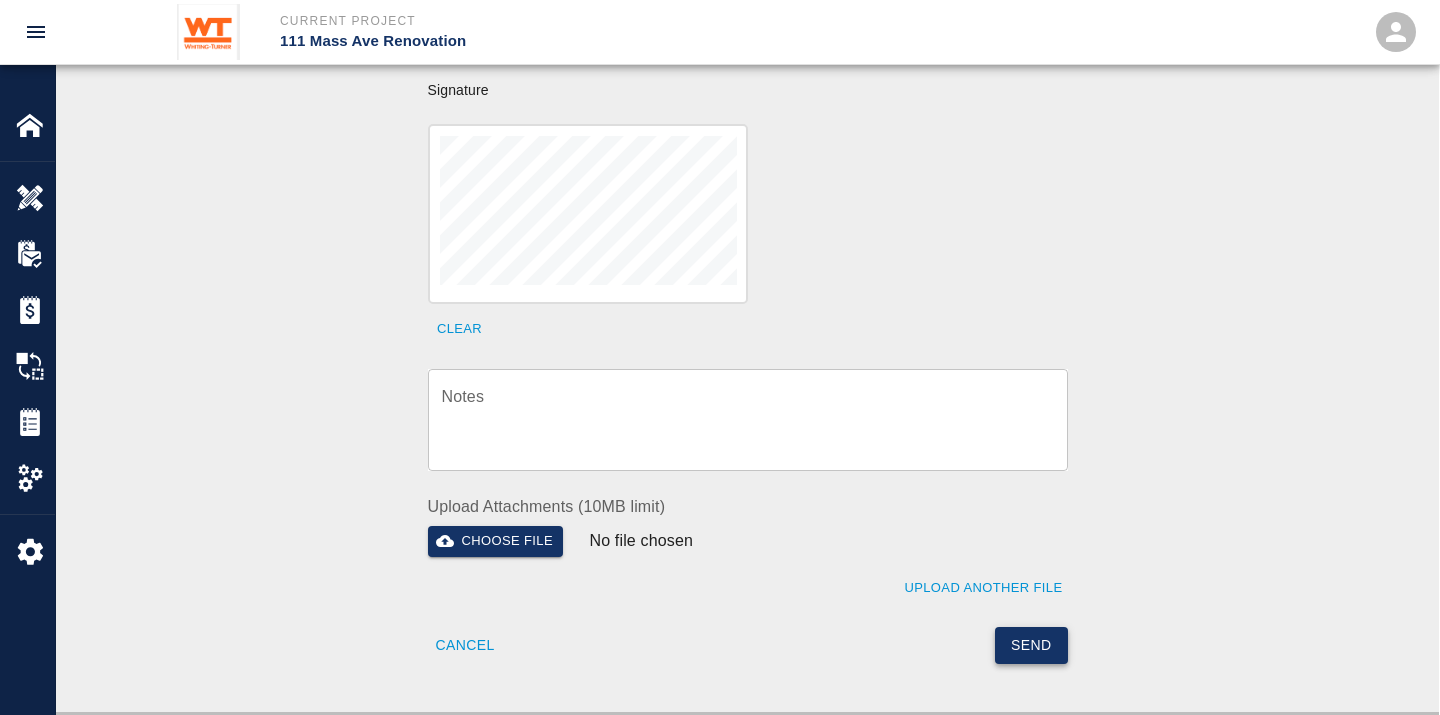 click on "Send" at bounding box center [1031, 645] 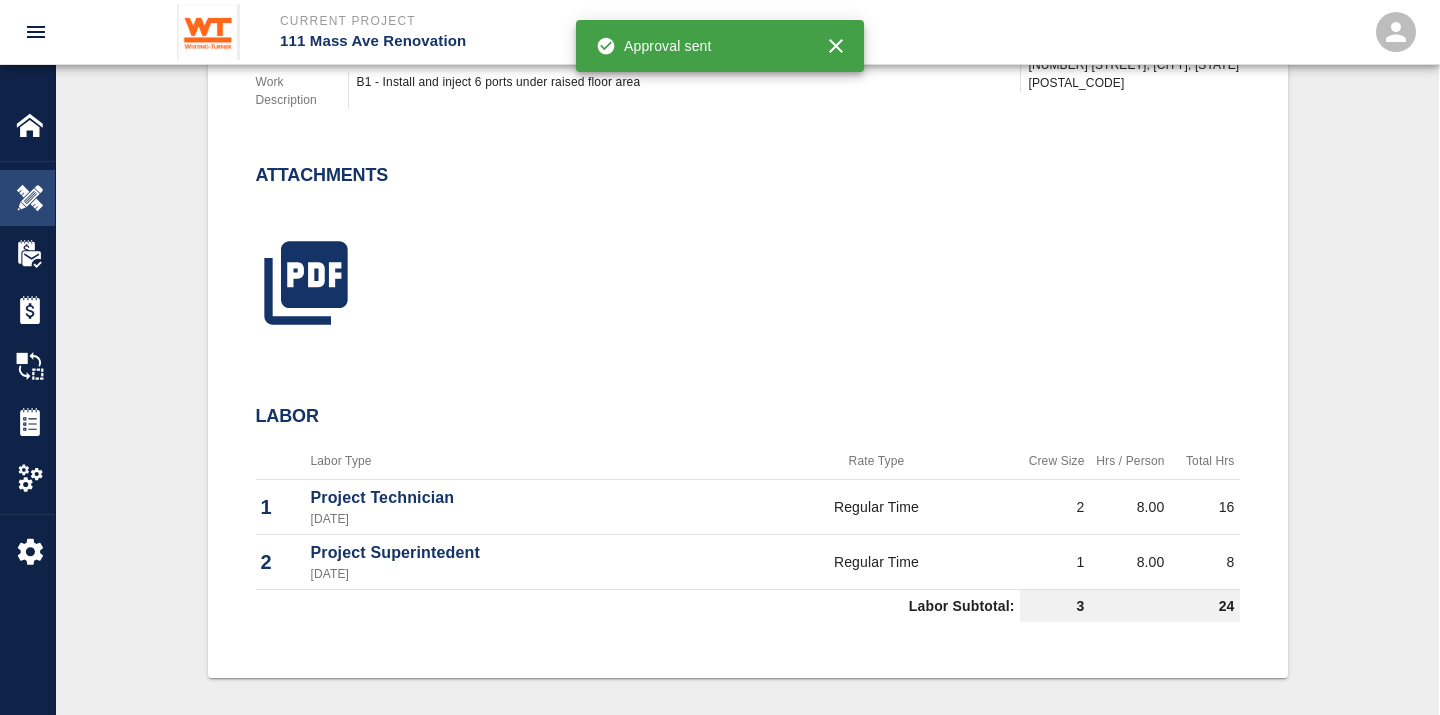 click on "Overview" at bounding box center (27, 198) 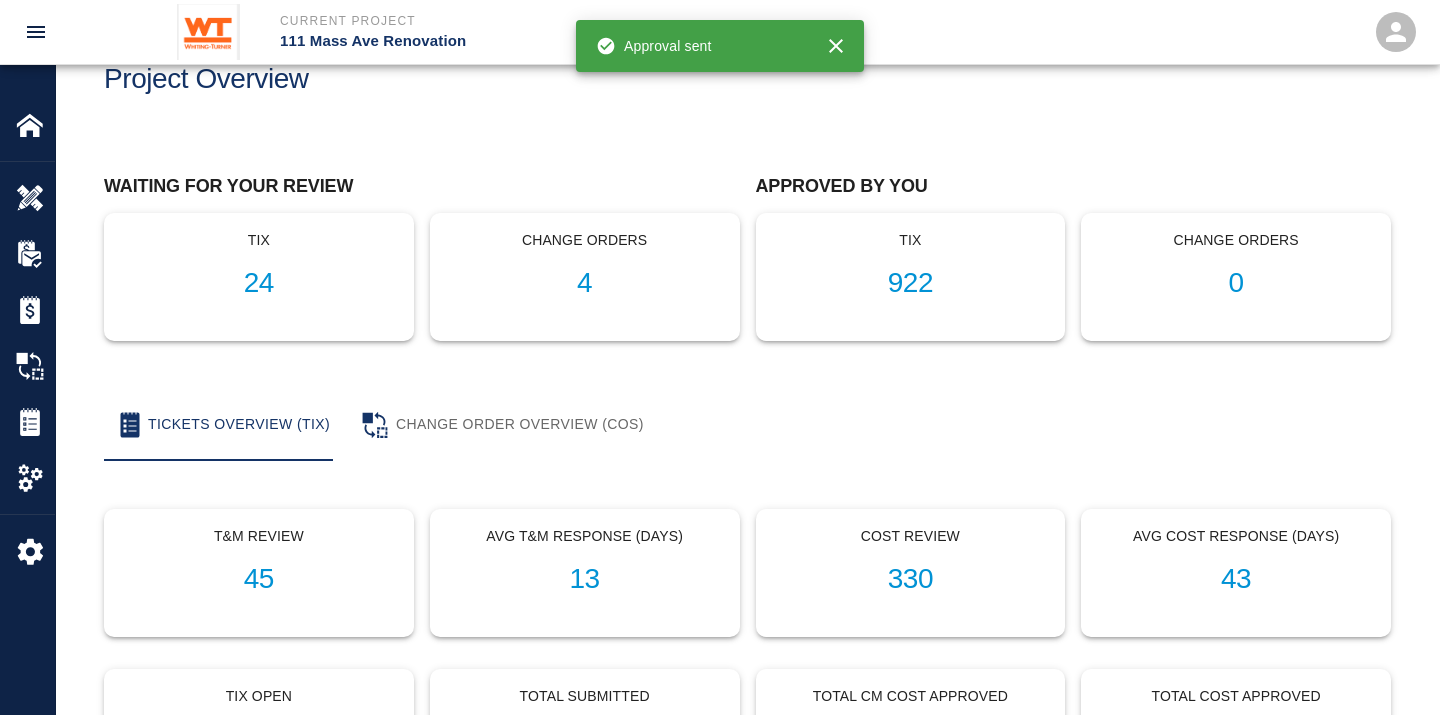 scroll, scrollTop: 0, scrollLeft: 0, axis: both 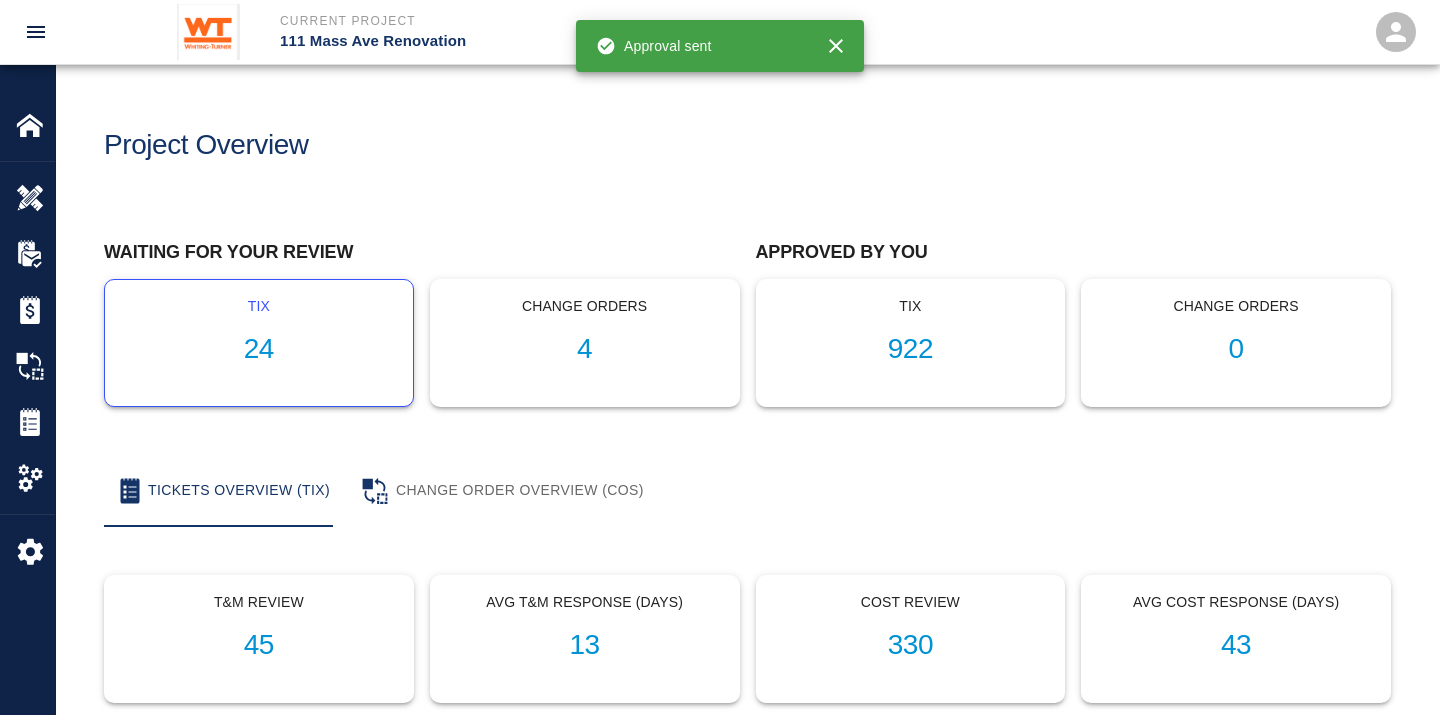 click on "24" at bounding box center (259, 349) 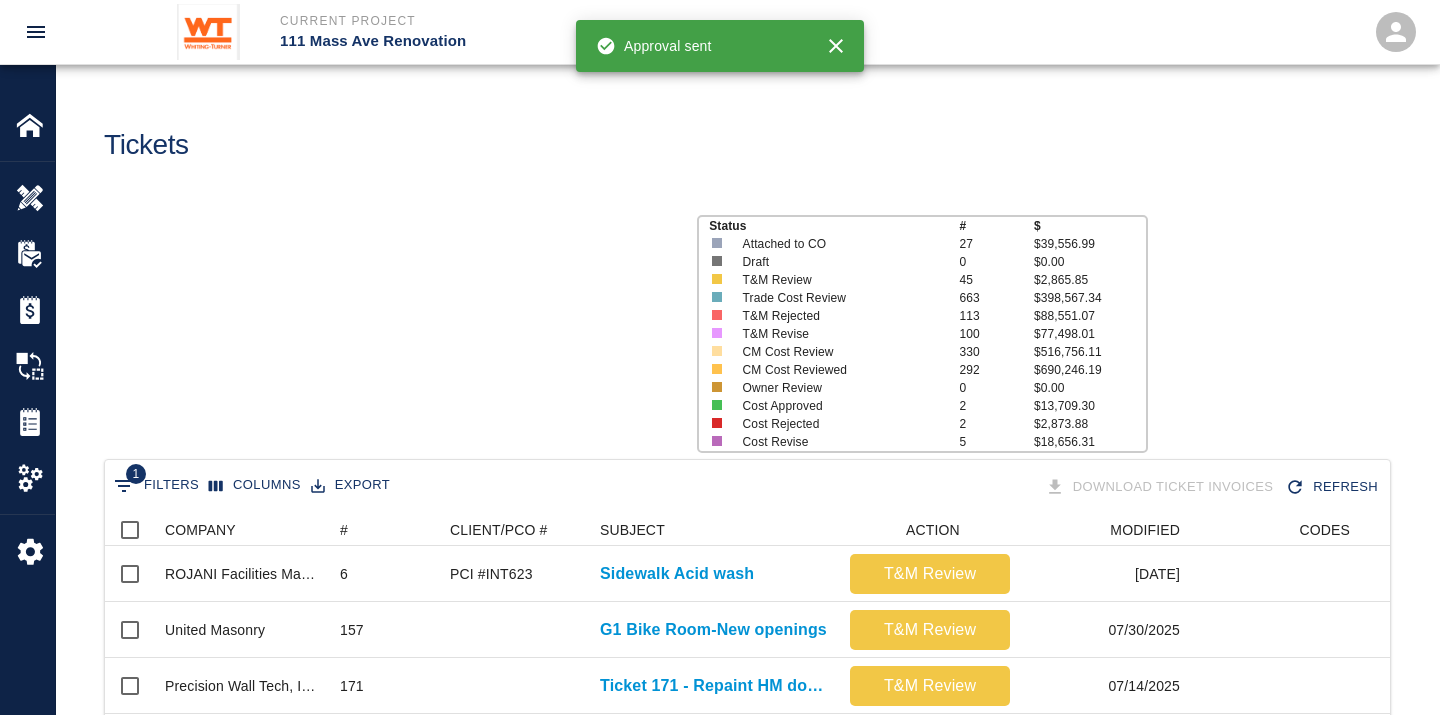 scroll, scrollTop: 17, scrollLeft: 17, axis: both 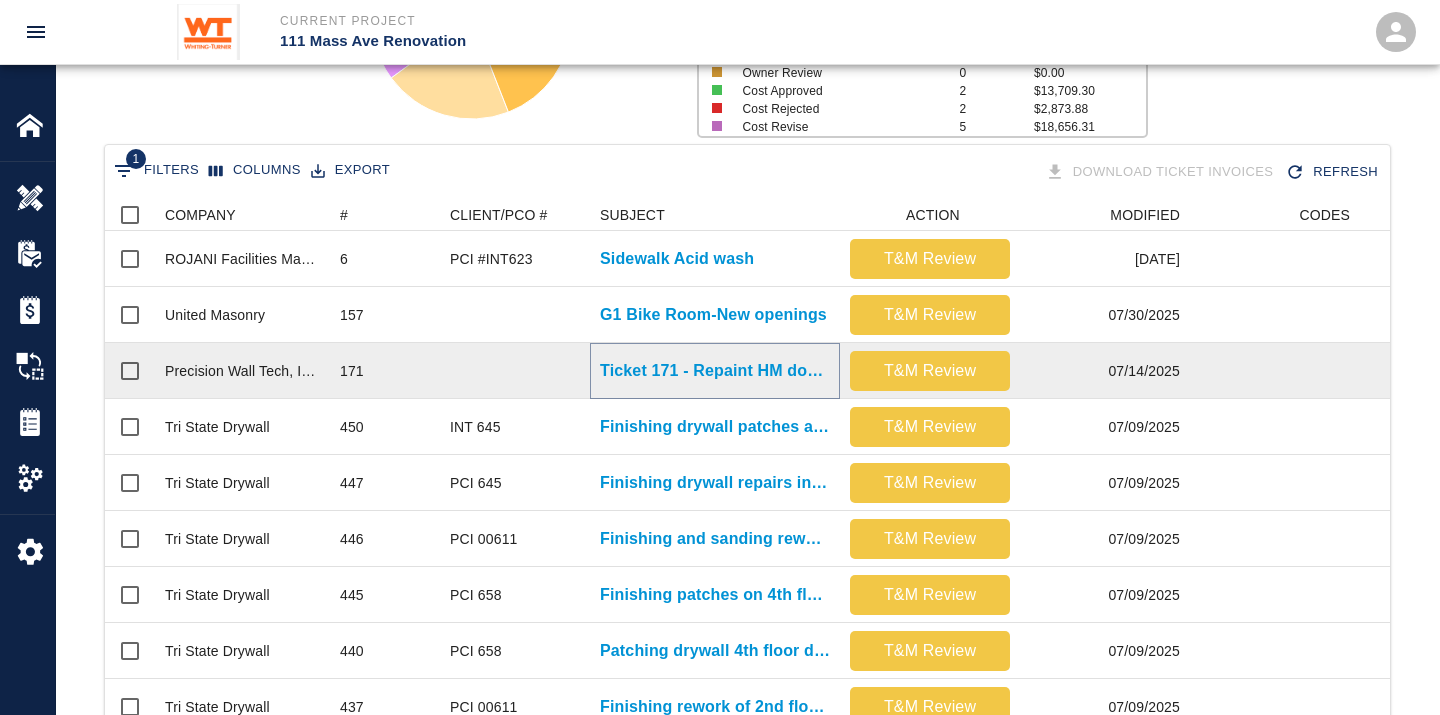 click on "Ticket 171 - Repaint HM doors and MDF panels on 8th floor" at bounding box center (715, 371) 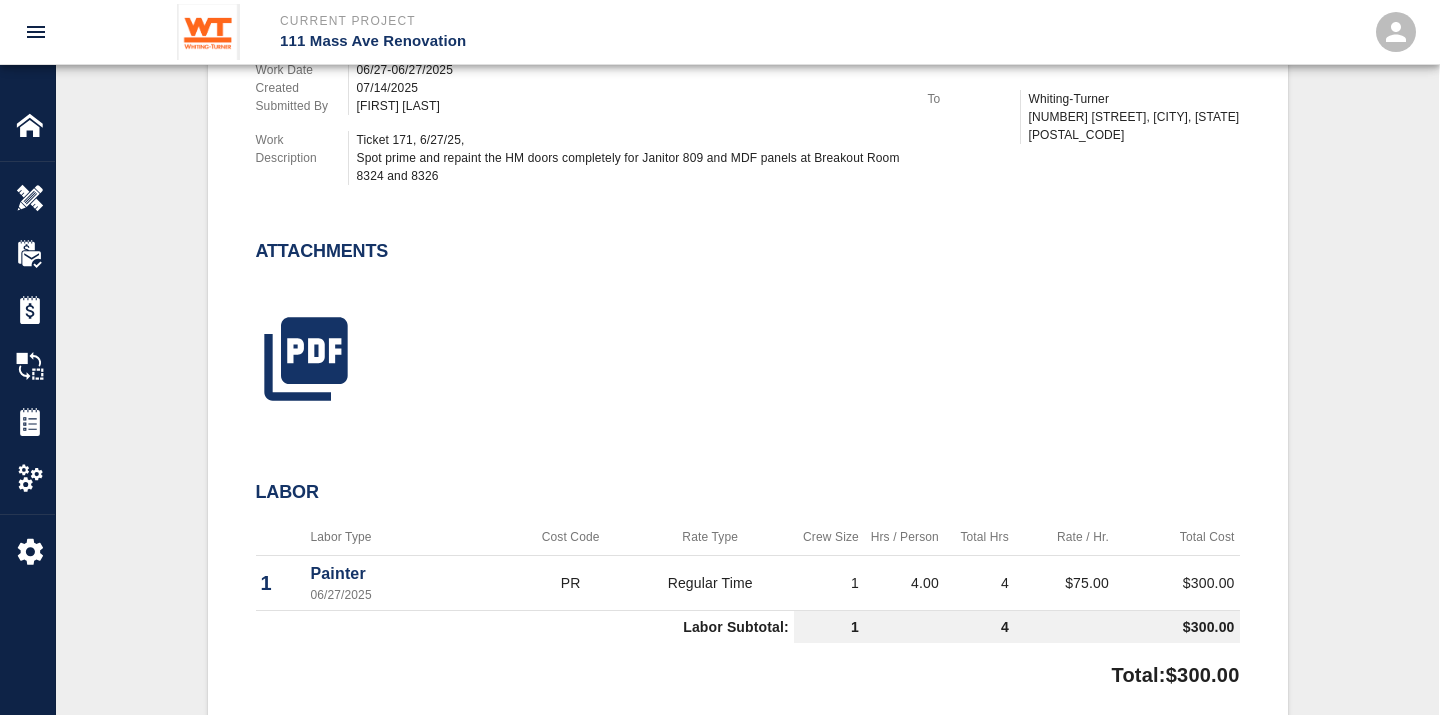 scroll, scrollTop: 694, scrollLeft: 0, axis: vertical 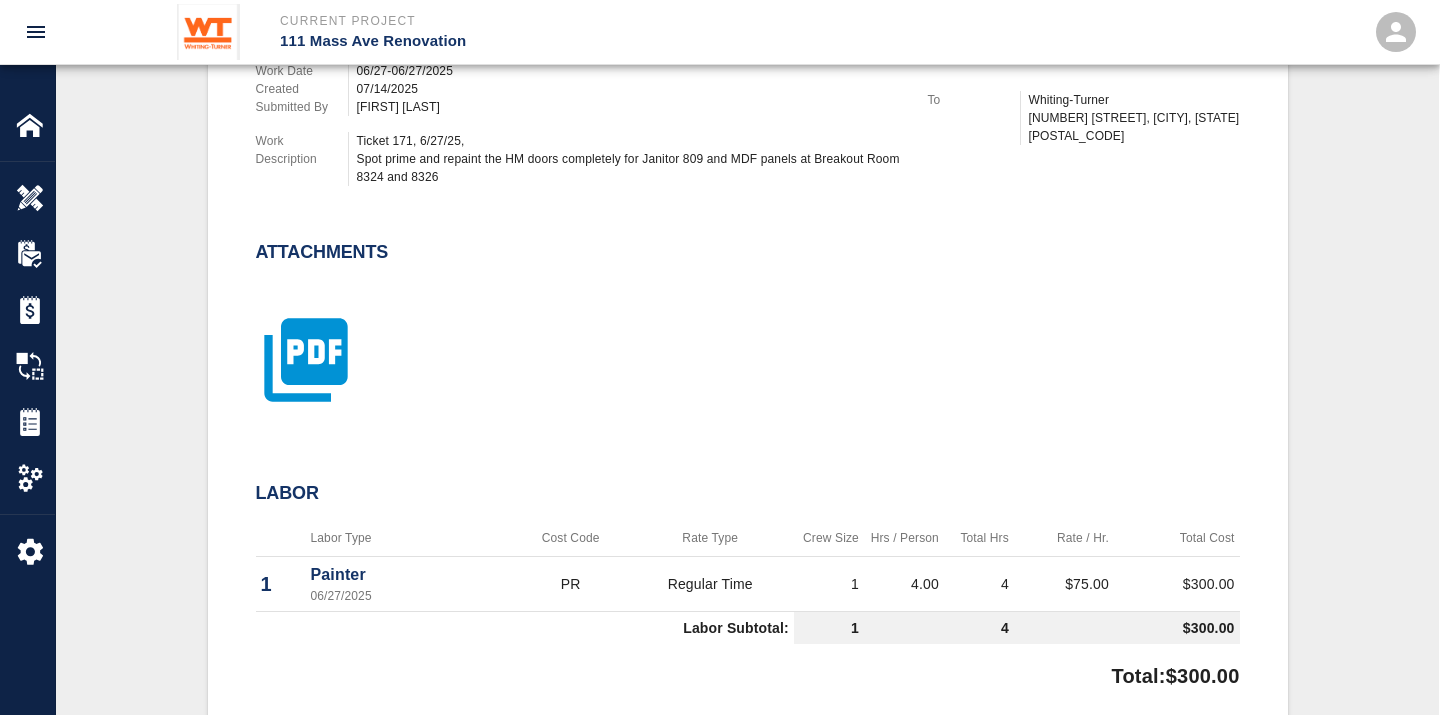 click 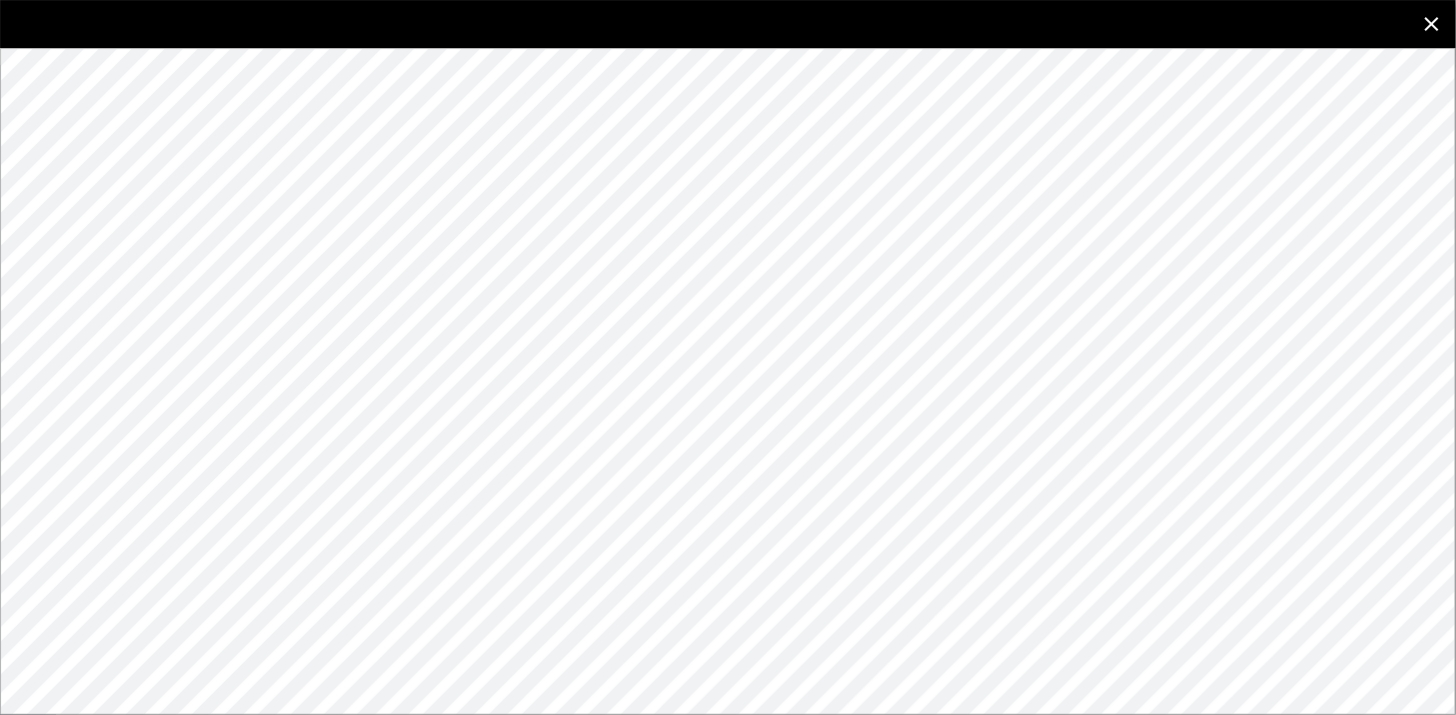 click 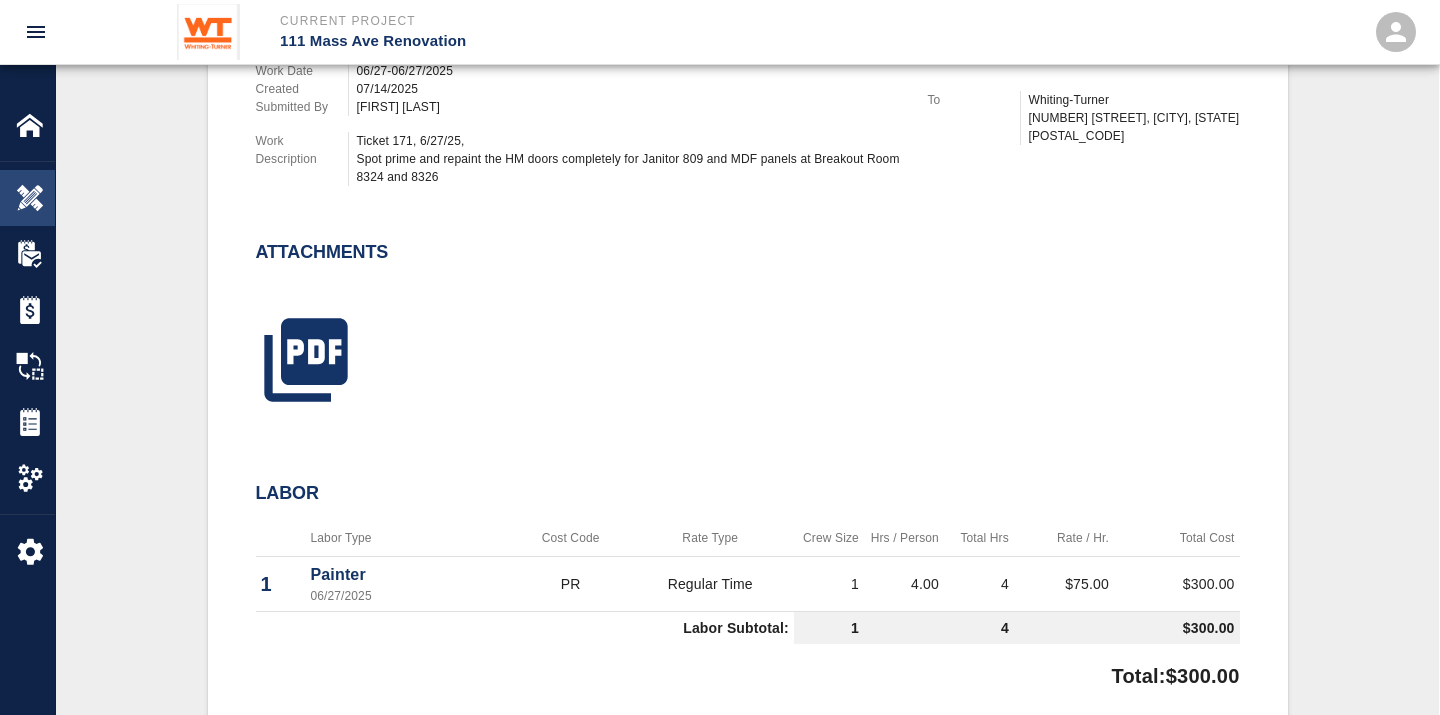 click at bounding box center (30, 198) 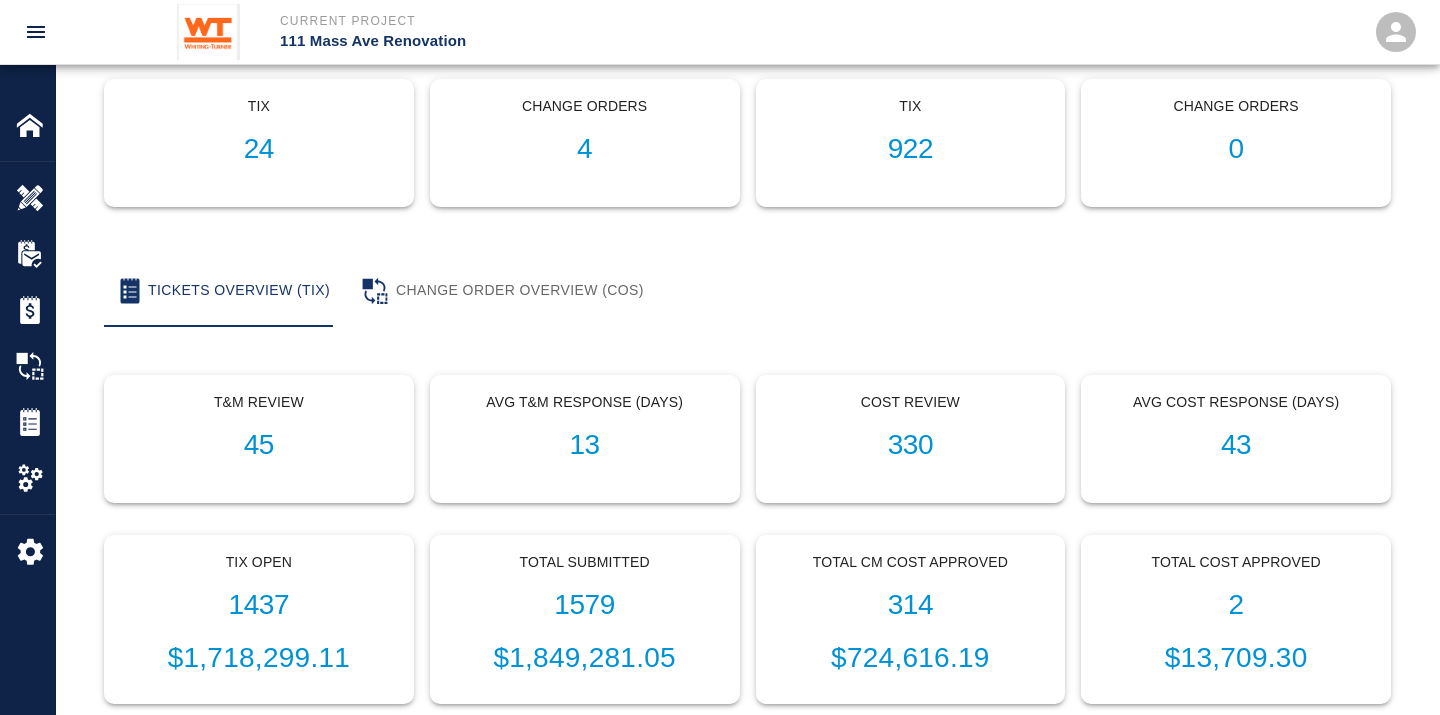 scroll, scrollTop: 0, scrollLeft: 0, axis: both 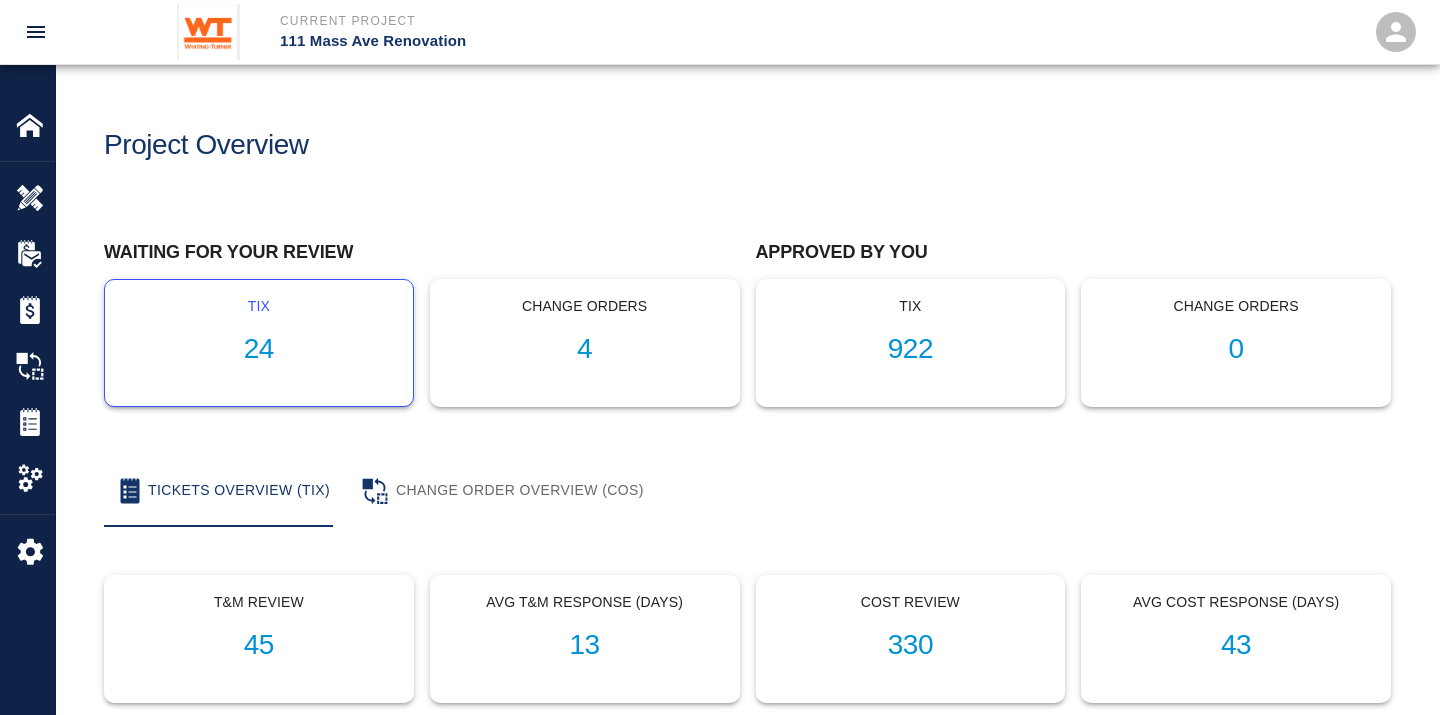 click on "24" at bounding box center (259, 349) 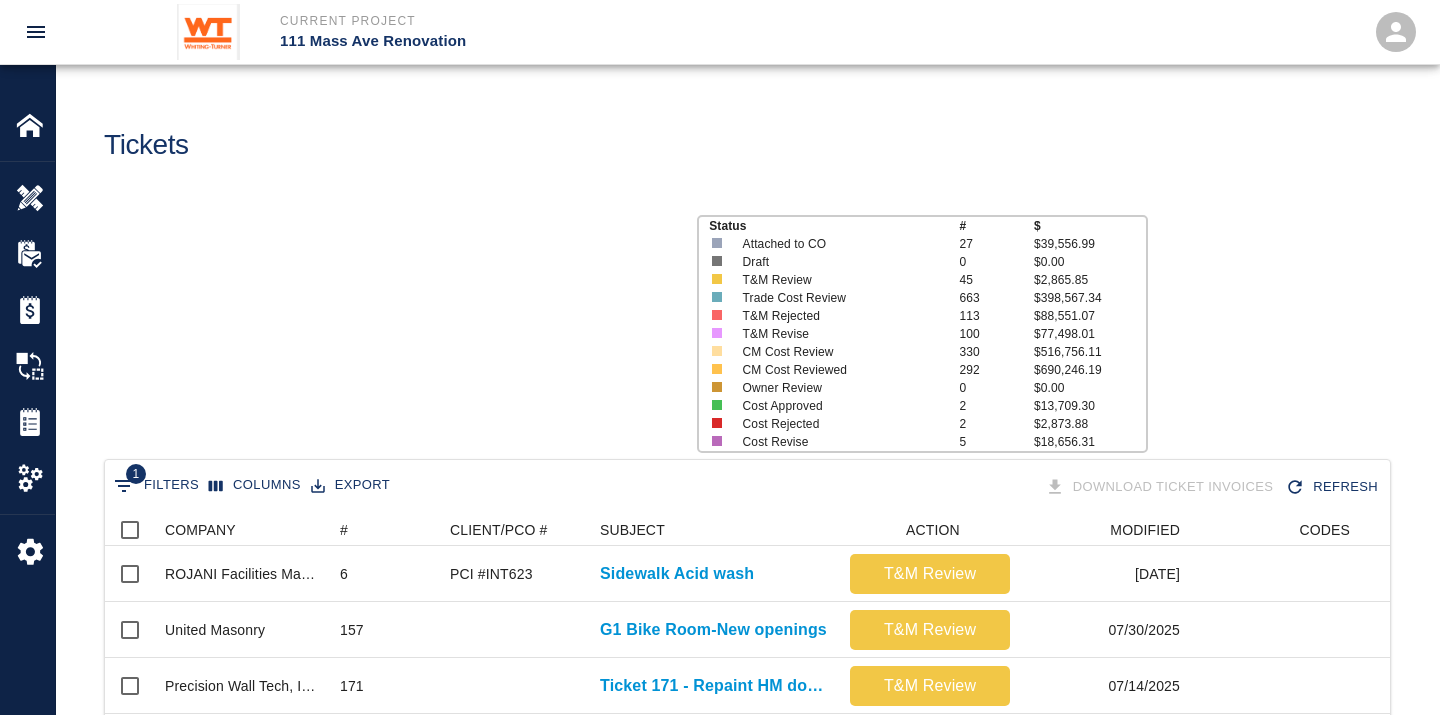 scroll, scrollTop: 17, scrollLeft: 17, axis: both 